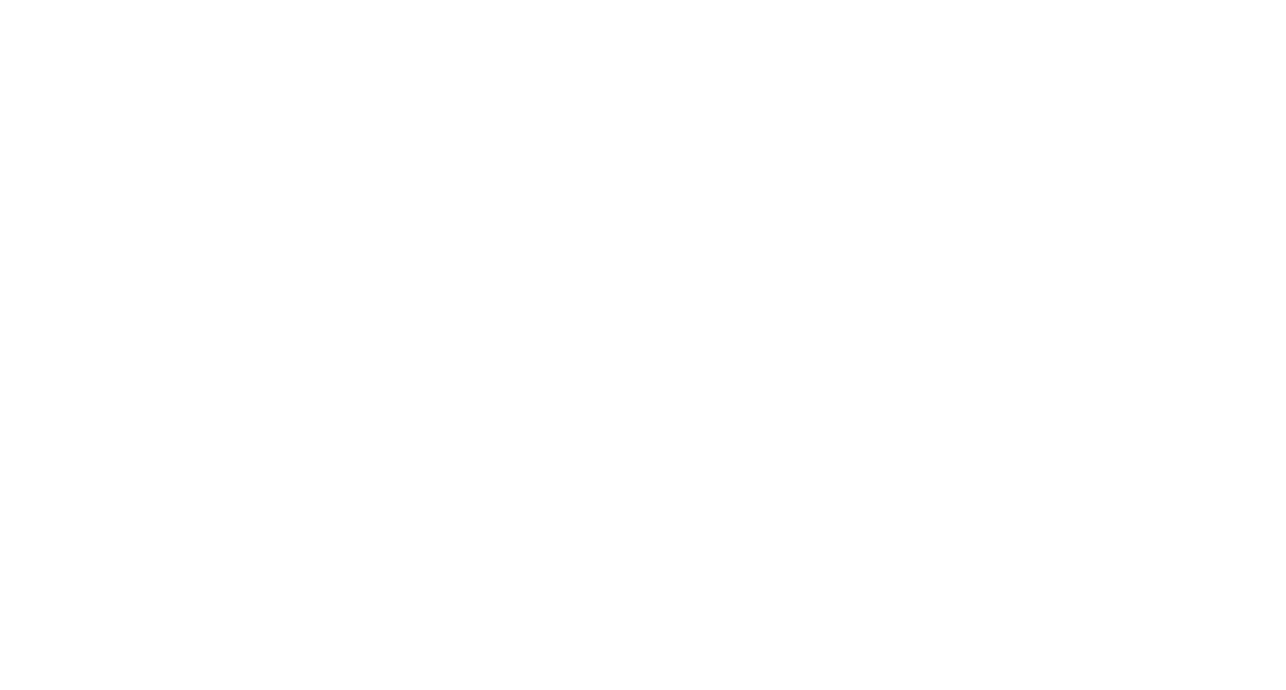 scroll, scrollTop: 0, scrollLeft: 0, axis: both 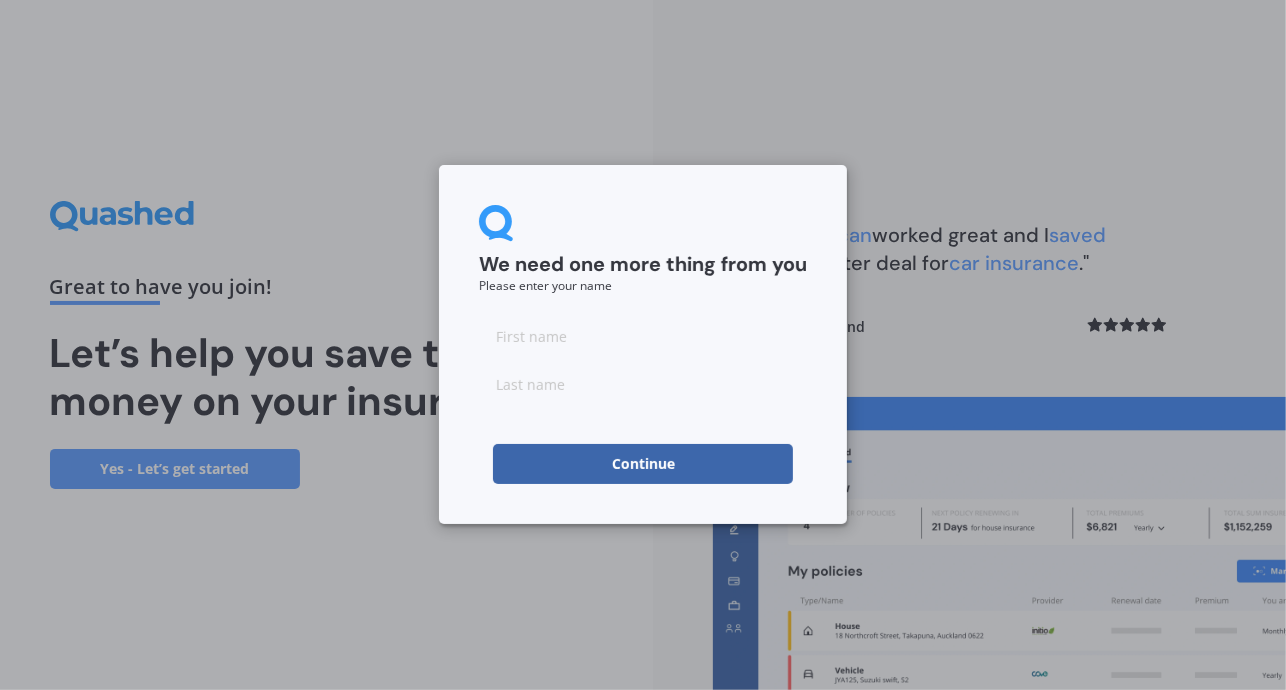 click at bounding box center [643, 336] 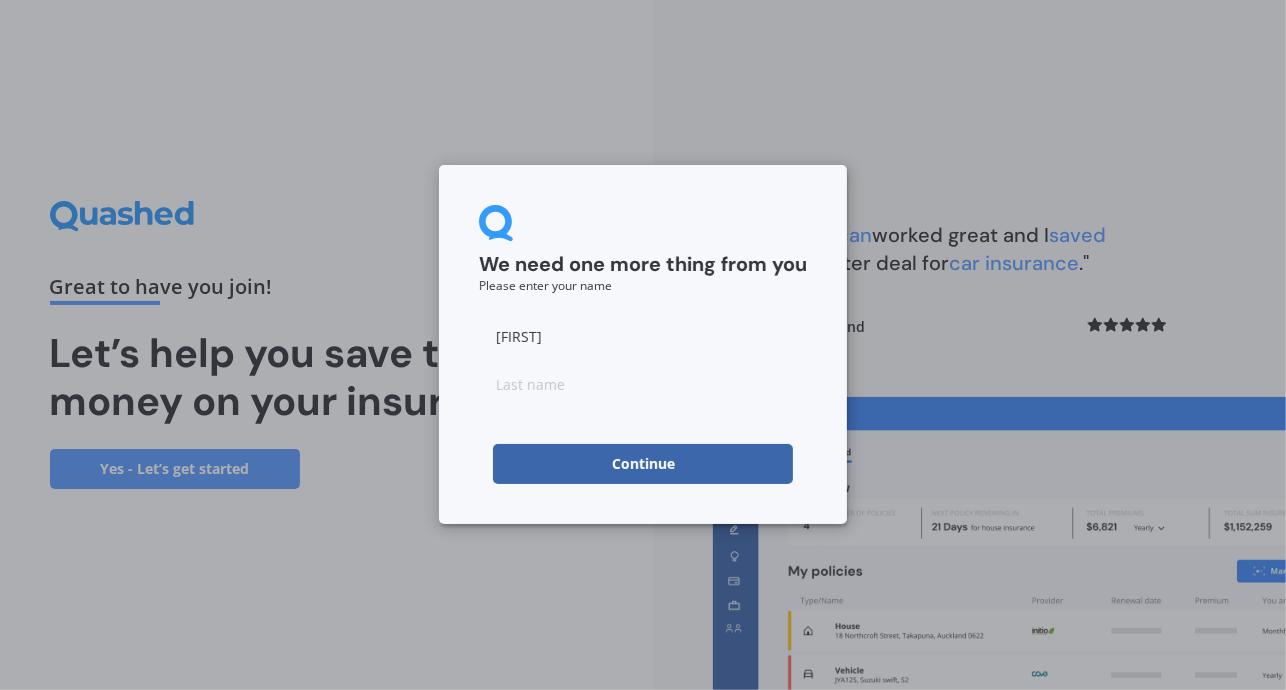 type on "[FIRST]" 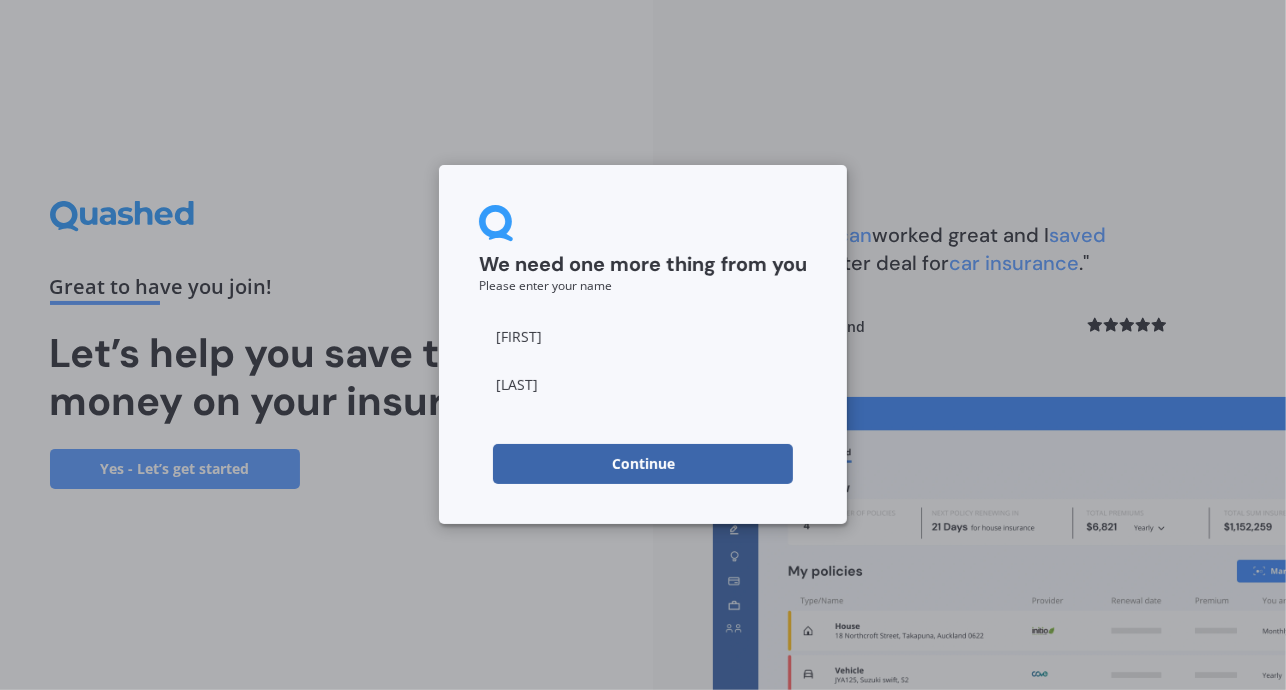 click on "Continue" at bounding box center (643, 464) 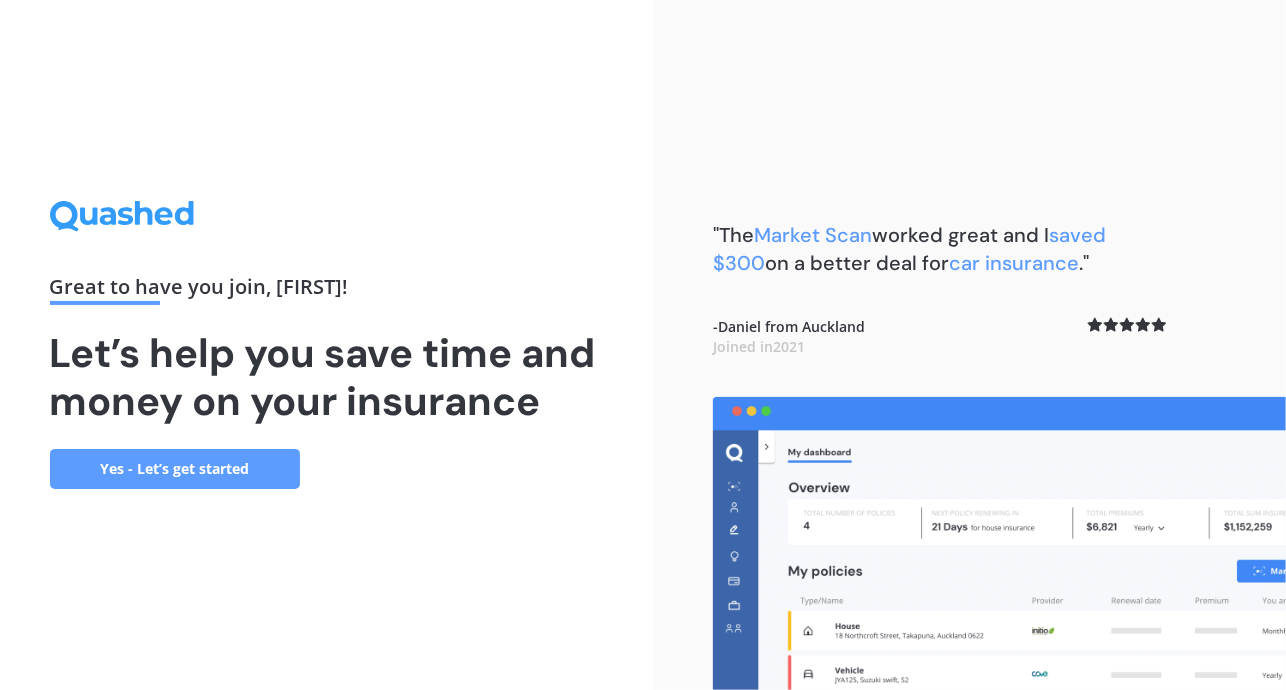 click on "Yes - Let’s get started" at bounding box center [175, 469] 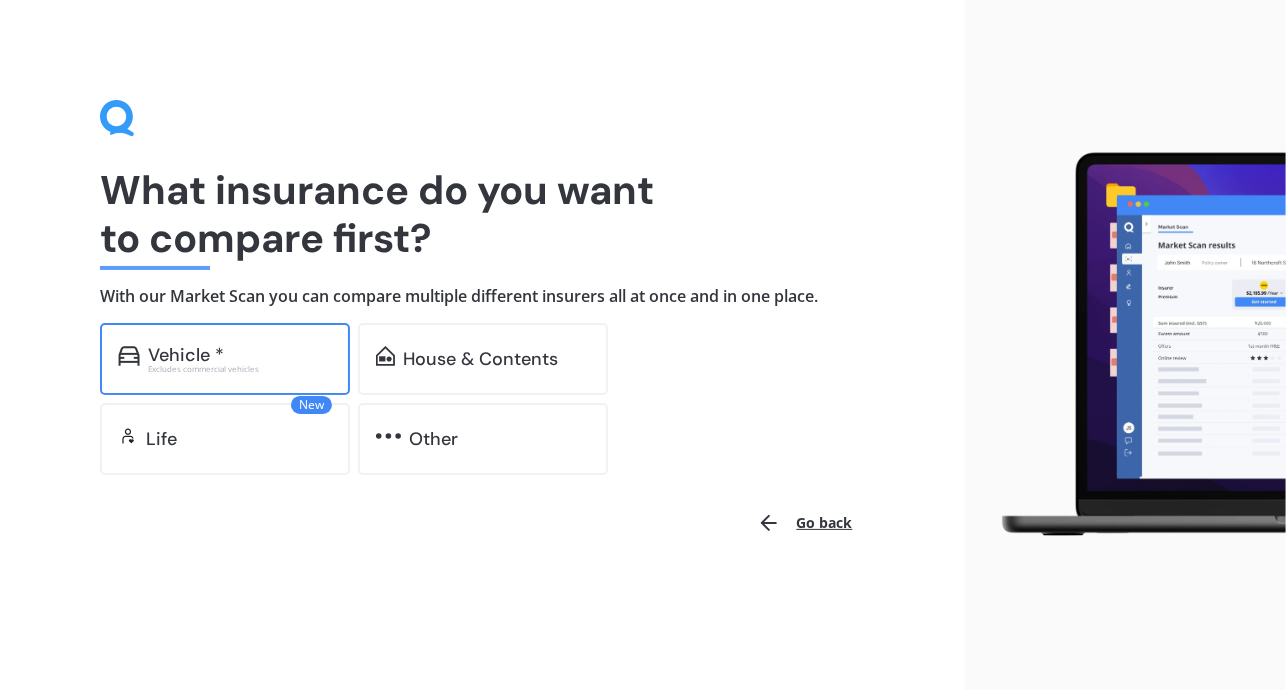 click on "Vehicle *" at bounding box center (186, 355) 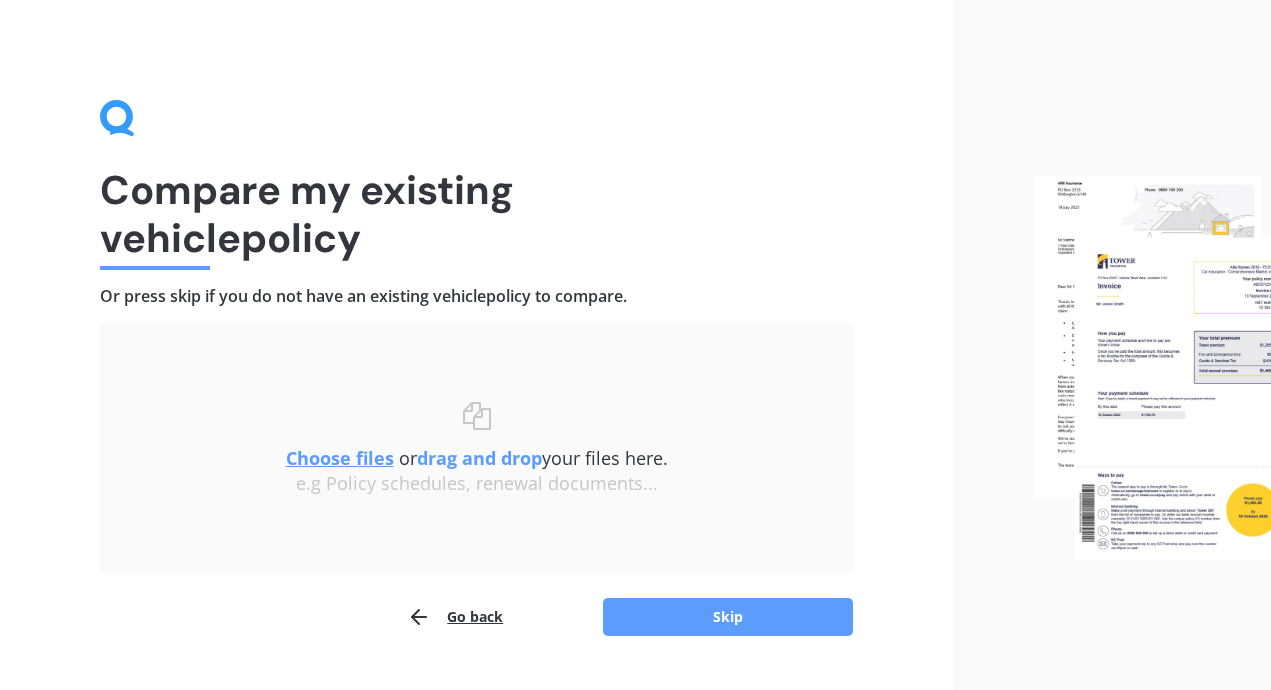 scroll, scrollTop: 46, scrollLeft: 0, axis: vertical 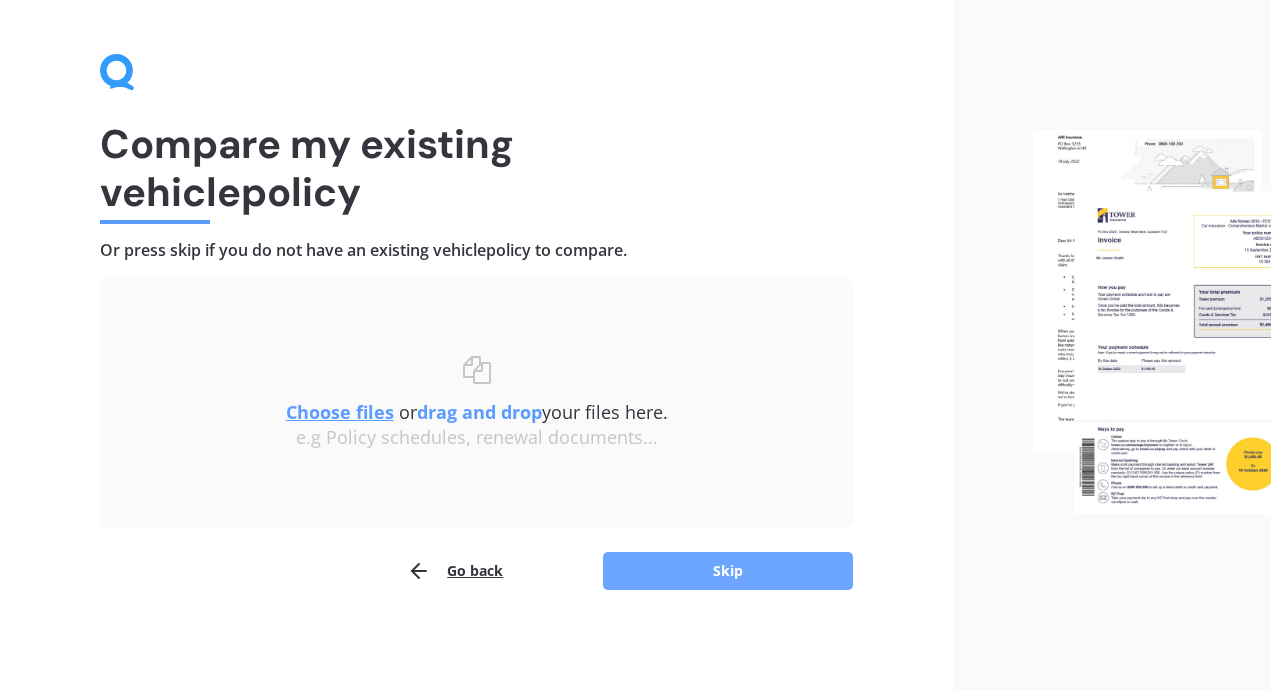 click on "Skip" at bounding box center [728, 571] 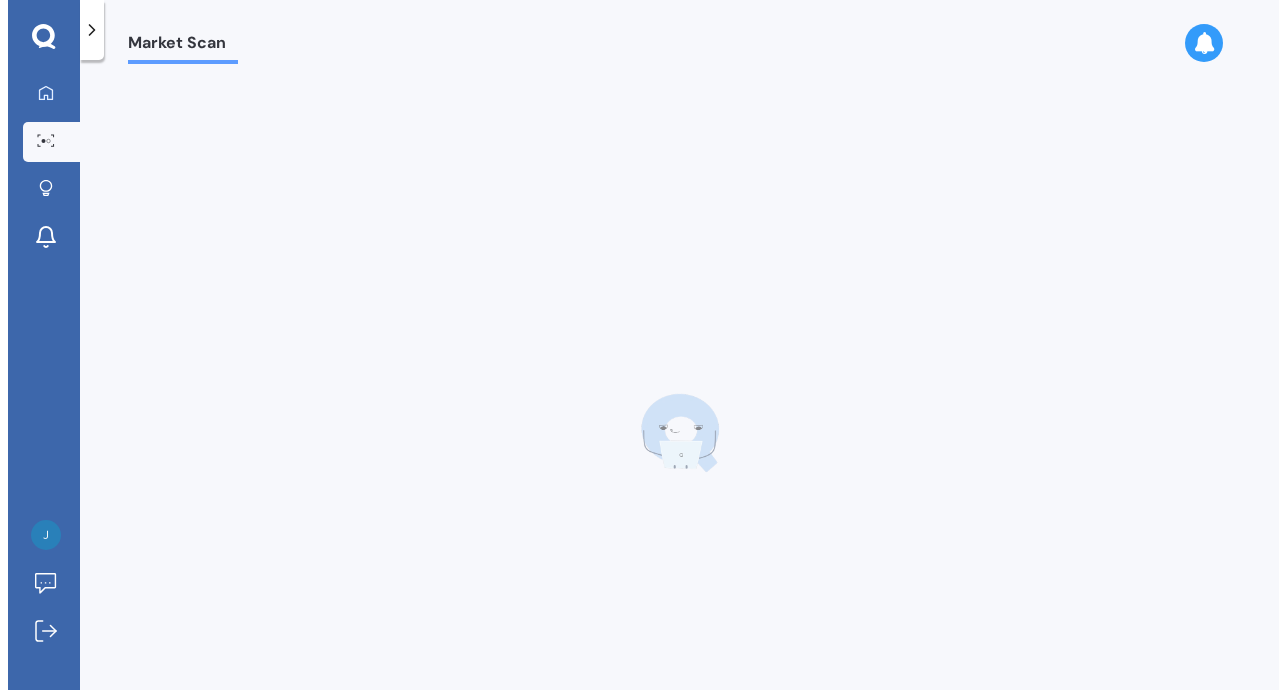 scroll, scrollTop: 0, scrollLeft: 0, axis: both 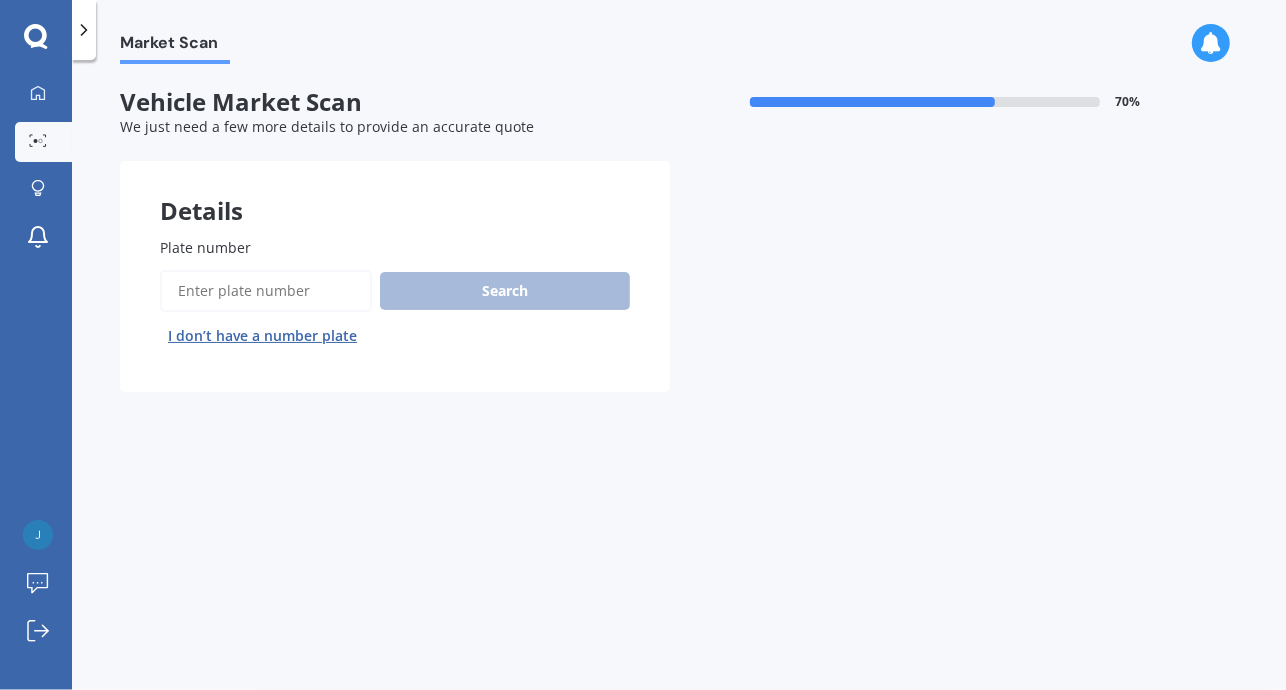 click on "Plate number" at bounding box center (266, 291) 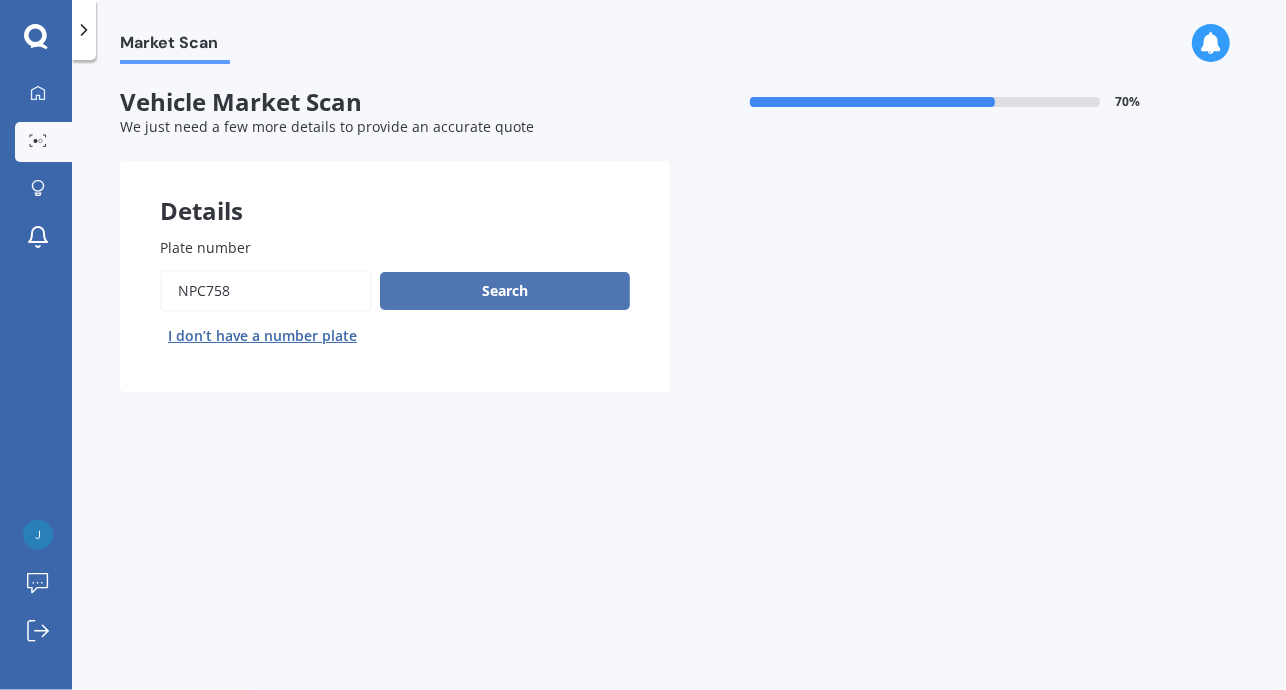 type on "NPC758" 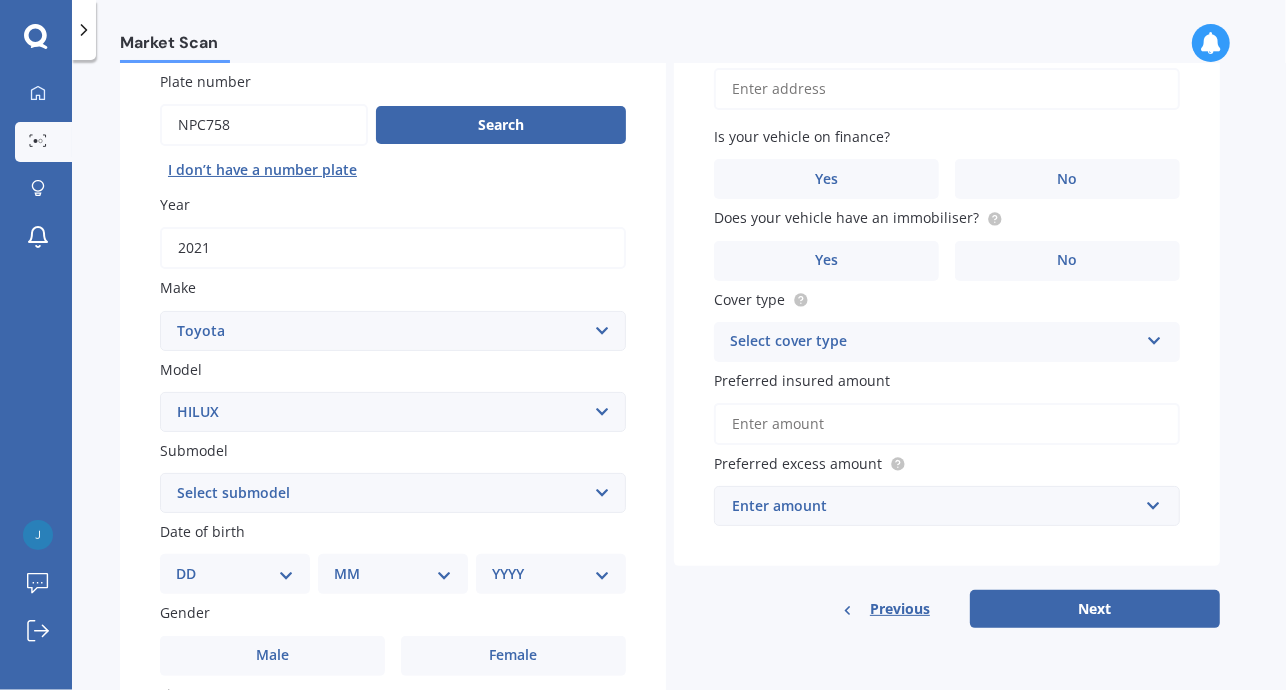 scroll, scrollTop: 333, scrollLeft: 0, axis: vertical 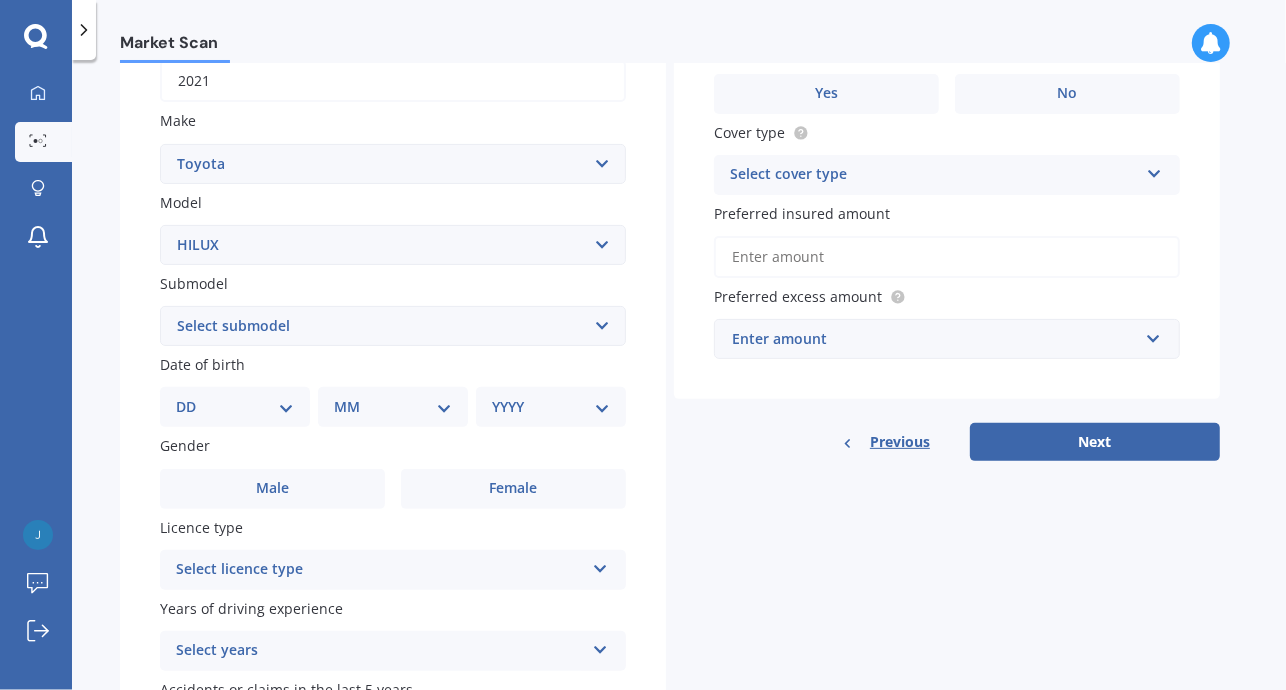 click on "Select submodel (All other) Diesel Diesel 4WD Petrol 4WD SR TD DC 2.8D/6AT/UT Surf 3.0L Diesel Turbo Ute diesel Ute diesel turbo V6" at bounding box center [393, 326] 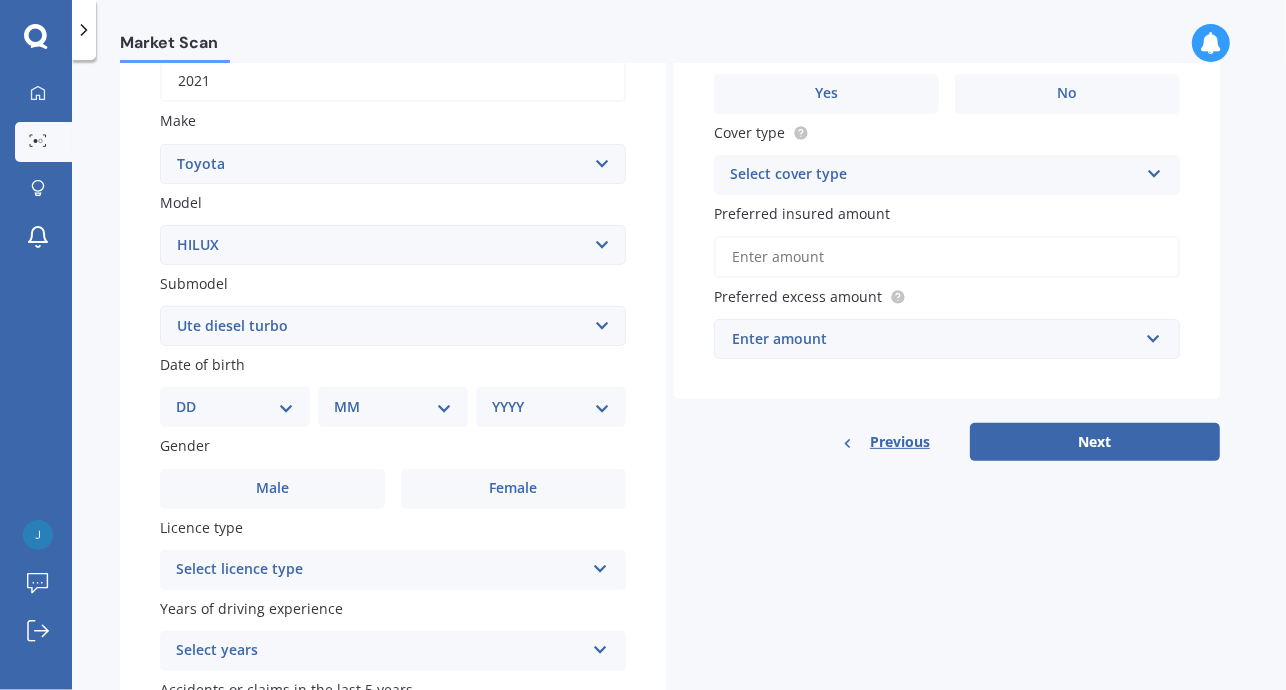 click on "Select submodel (All other) Diesel Diesel 4WD Petrol 4WD SR TD DC 2.8D/6AT/UT Surf 3.0L Diesel Turbo Ute diesel Ute diesel turbo V6" at bounding box center (393, 326) 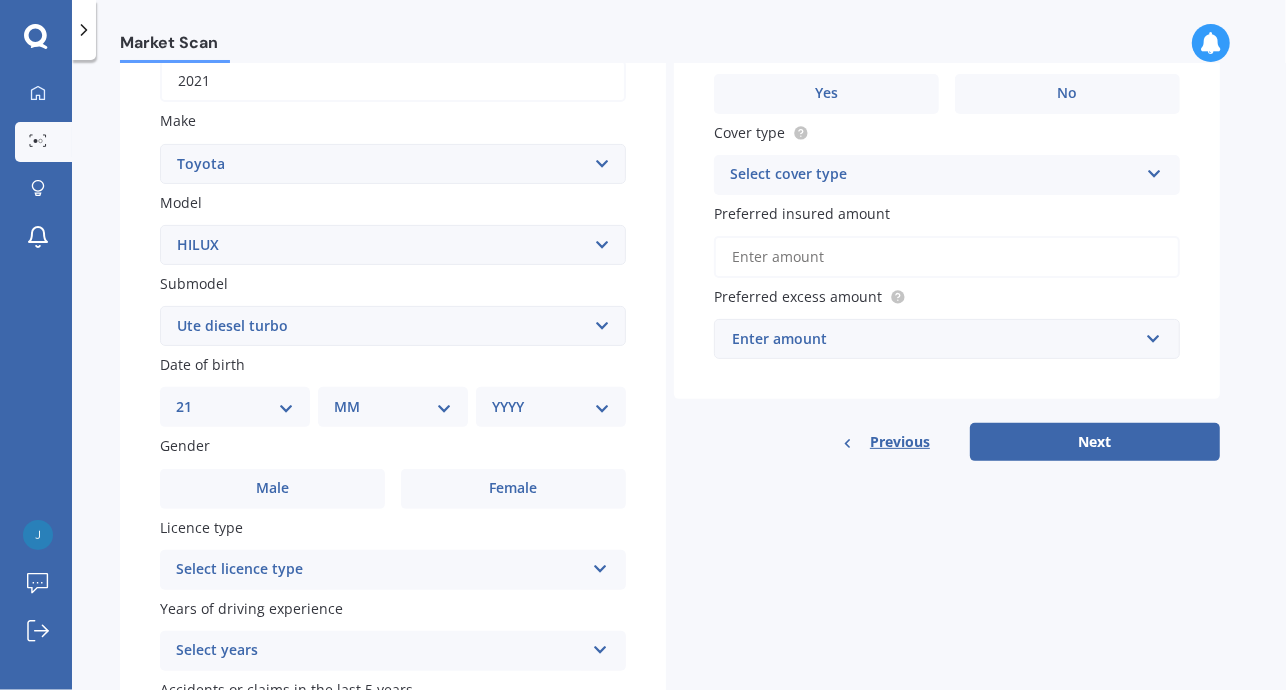 click on "DD 01 02 03 04 05 06 07 08 09 10 11 12 13 14 15 16 17 18 19 20 21 22 23 24 25 26 27 28 29 30 31" at bounding box center (235, 407) 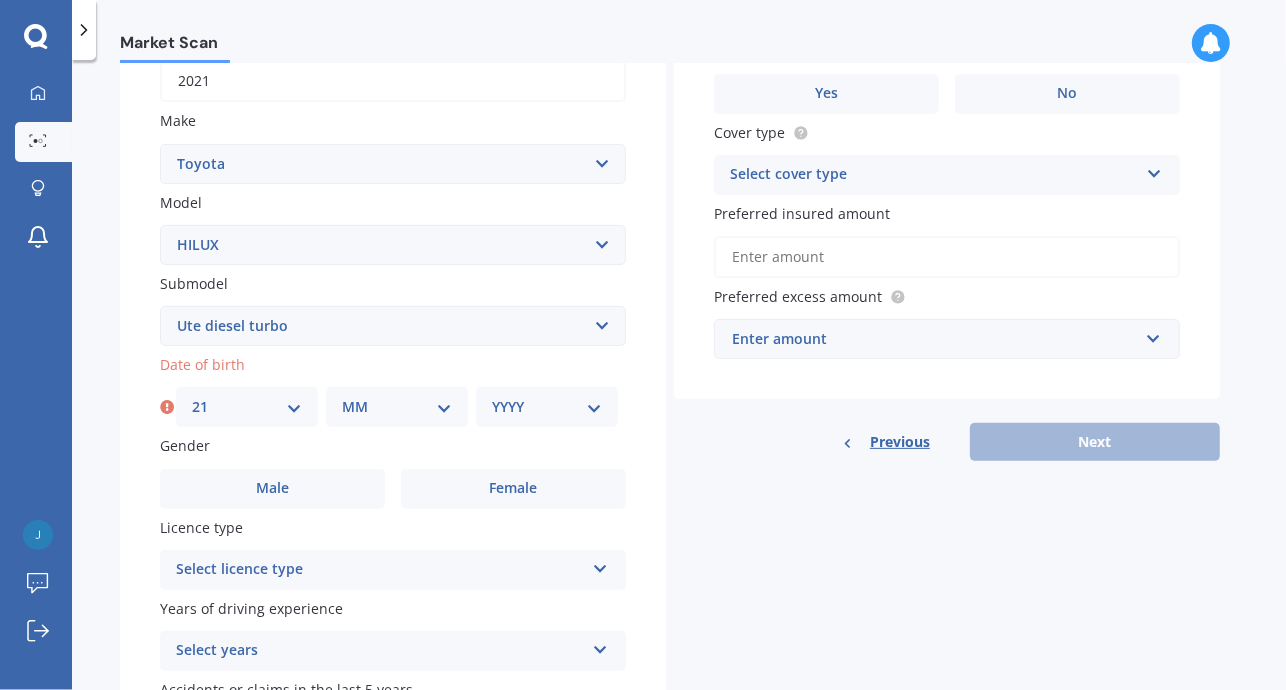 click on "MM 01 02 03 04 05 06 07 08 09 10 11 12" at bounding box center (397, 407) 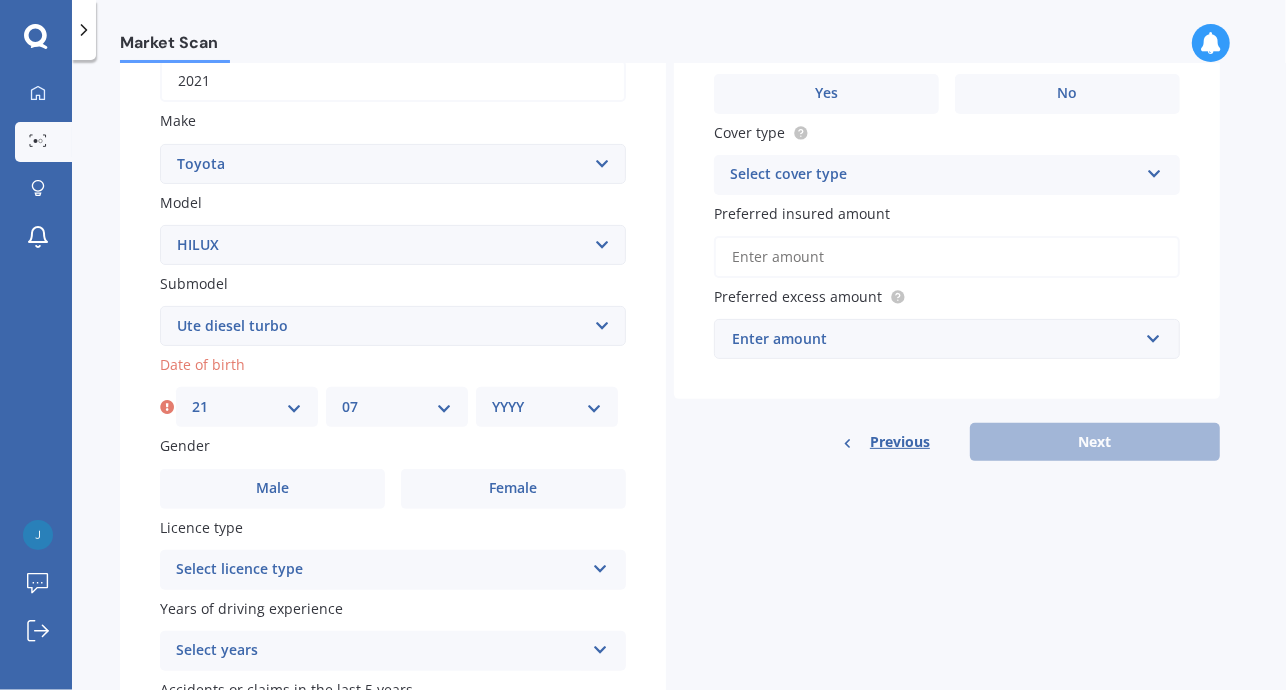 click on "MM 01 02 03 04 05 06 07 08 09 10 11 12" at bounding box center (397, 407) 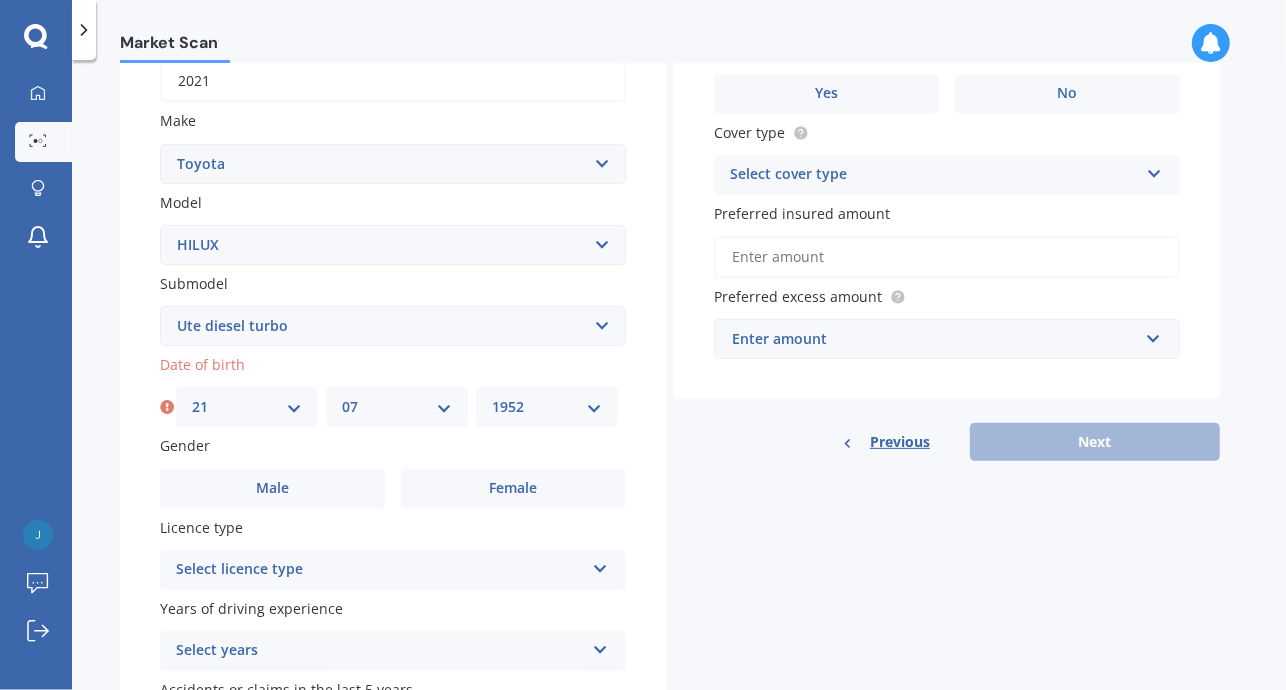 click on "YYYY 2025 2024 2023 2022 2021 2020 2019 2018 2017 2016 2015 2014 2013 2012 2011 2010 2009 2008 2007 2006 2005 2004 2003 2002 2001 2000 1999 1998 1997 1996 1995 1994 1993 1992 1991 1990 1989 1988 1987 1986 1985 1984 1983 1982 1981 1980 1979 1978 1977 1976 1975 1974 1973 1972 1971 1970 1969 1968 1967 1966 1965 1964 1963 1962 1961 1960 1959 1958 1957 1956 1955 1954 1953 1952 1951 1950 1949 1948 1947 1946 1945 1944 1943 1942 1941 1940 1939 1938 1937 1936 1935 1934 1933 1932 1931 1930 1929 1928 1927 1926" at bounding box center [547, 407] 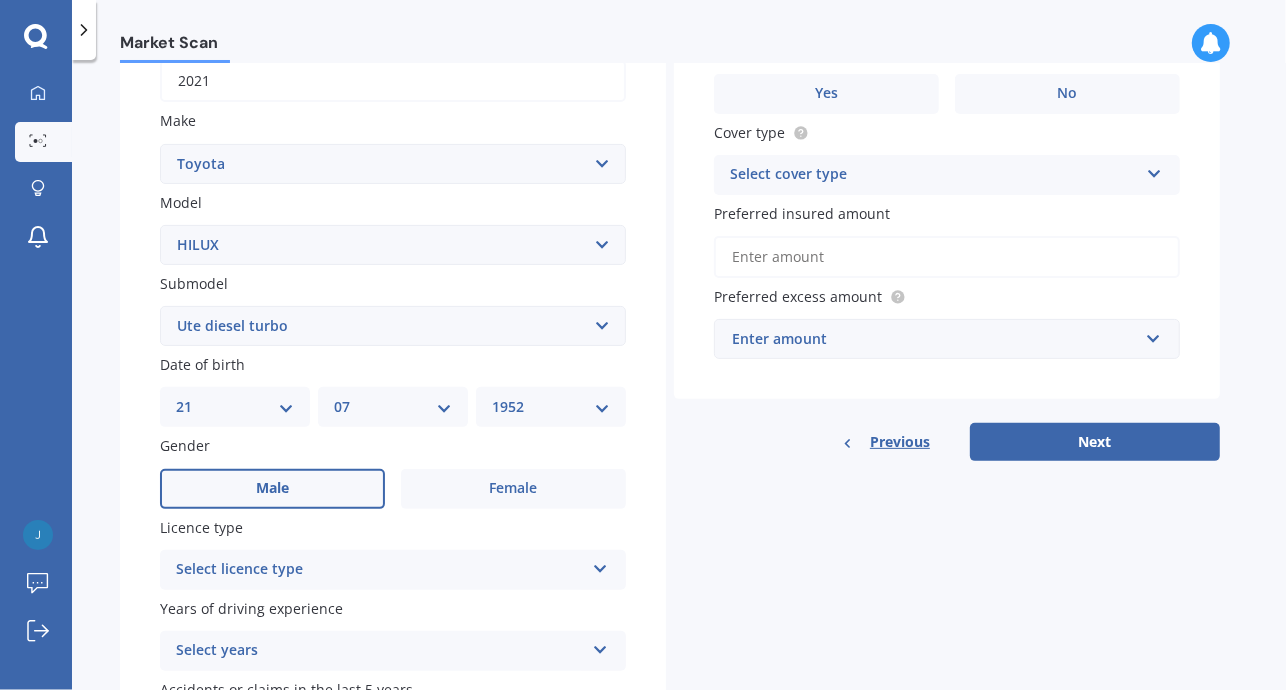 click on "Male" at bounding box center (272, 488) 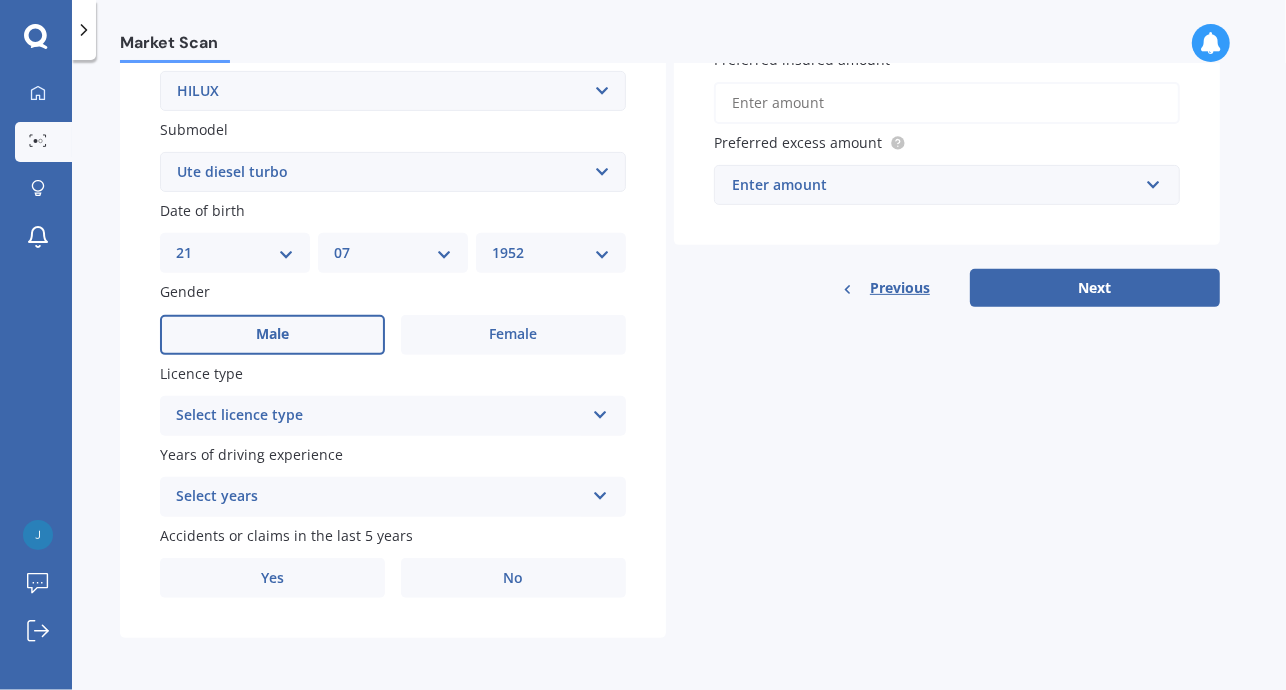 click at bounding box center [600, 411] 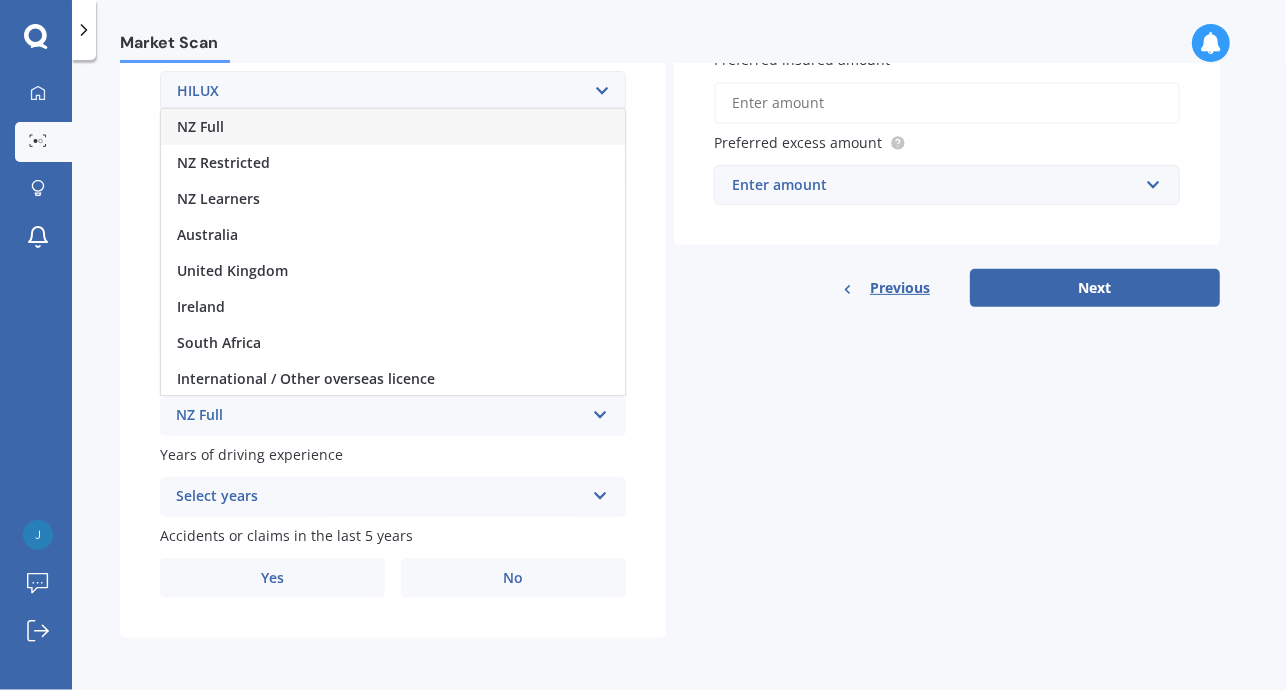 click on "NZ Full" at bounding box center (200, 126) 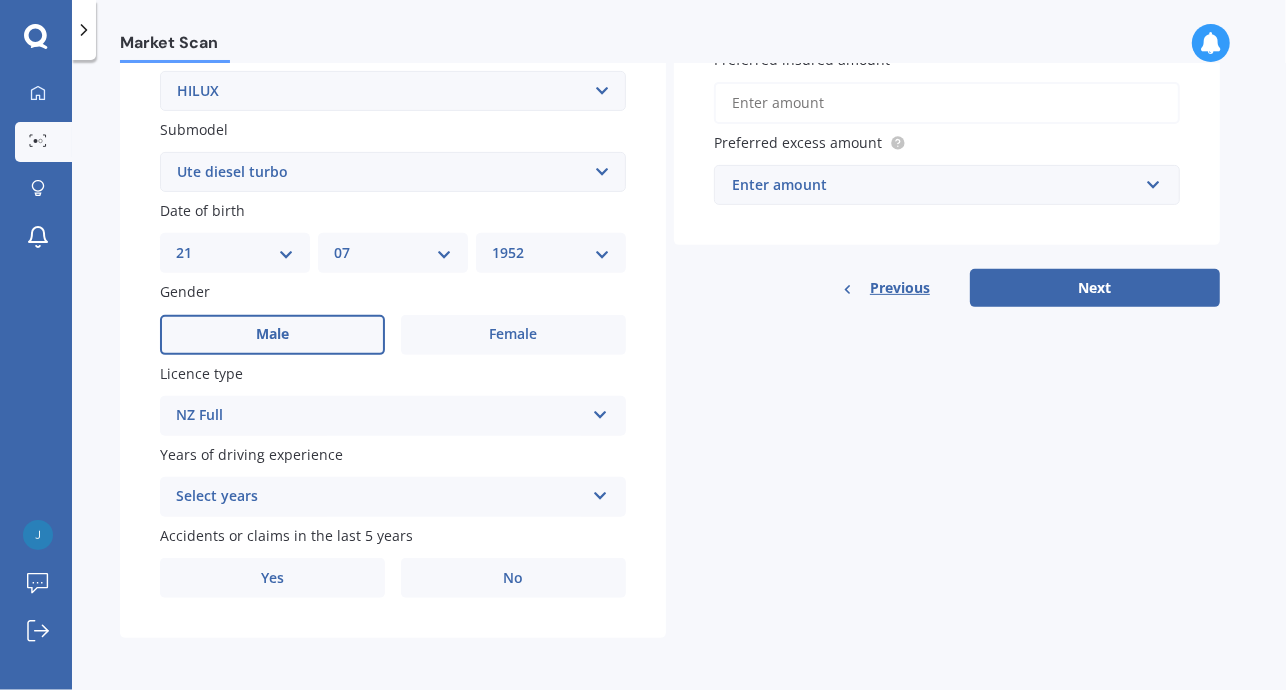 click at bounding box center [600, 411] 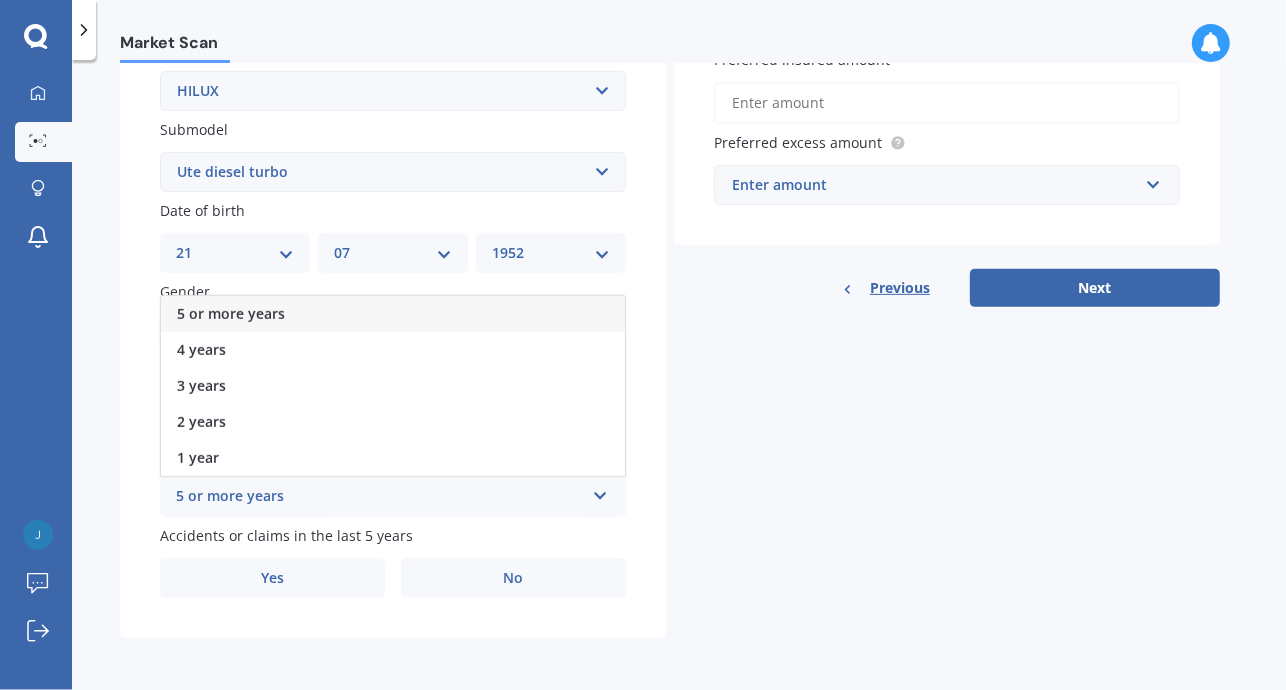 click on "5 or more years" at bounding box center [231, 313] 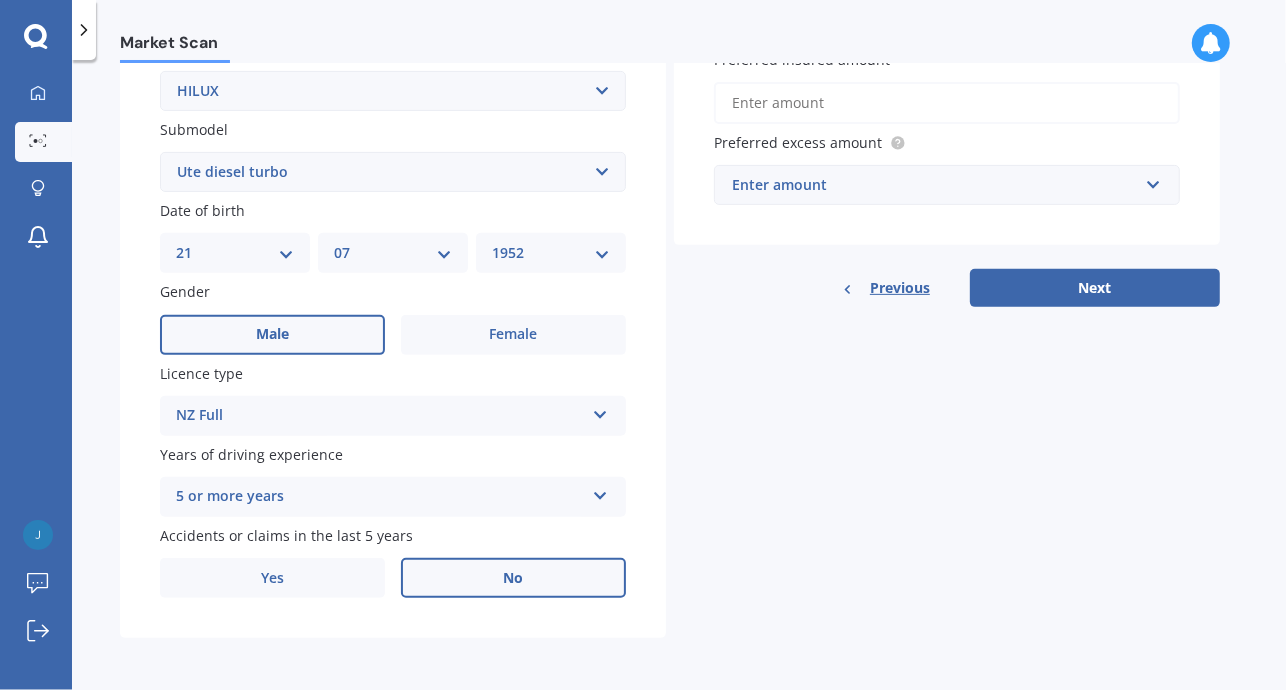 click on "No" at bounding box center [272, 334] 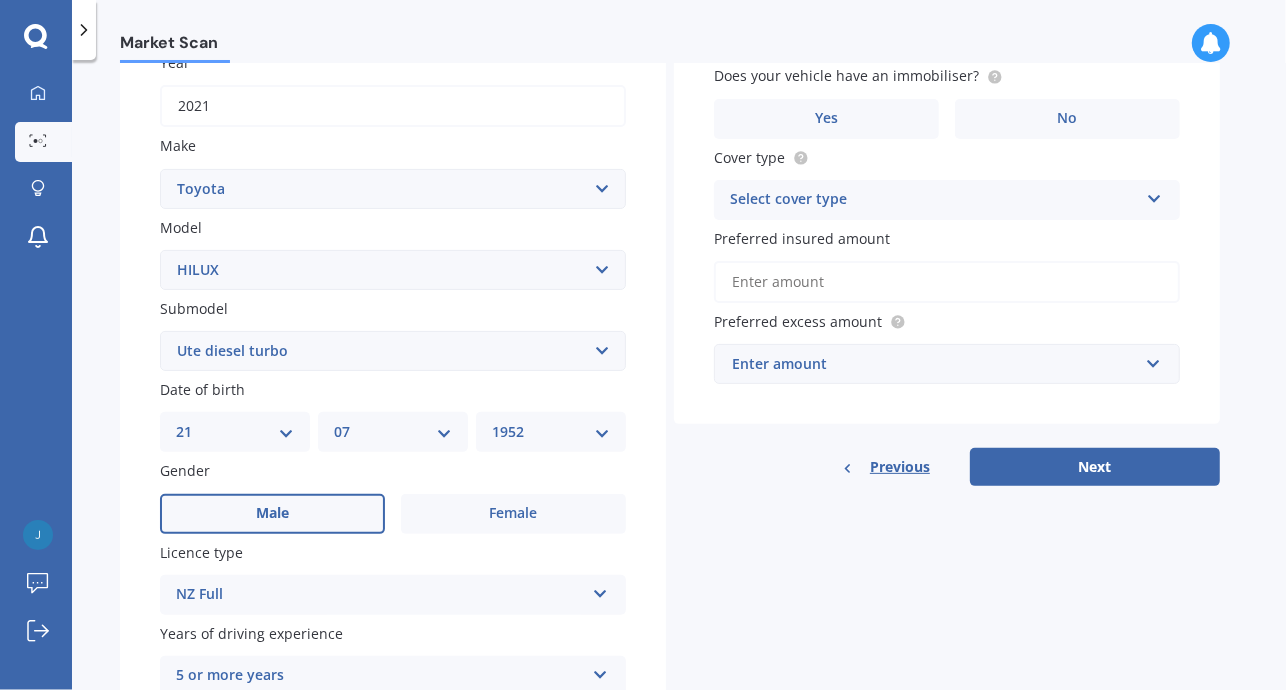scroll, scrollTop: 0, scrollLeft: 0, axis: both 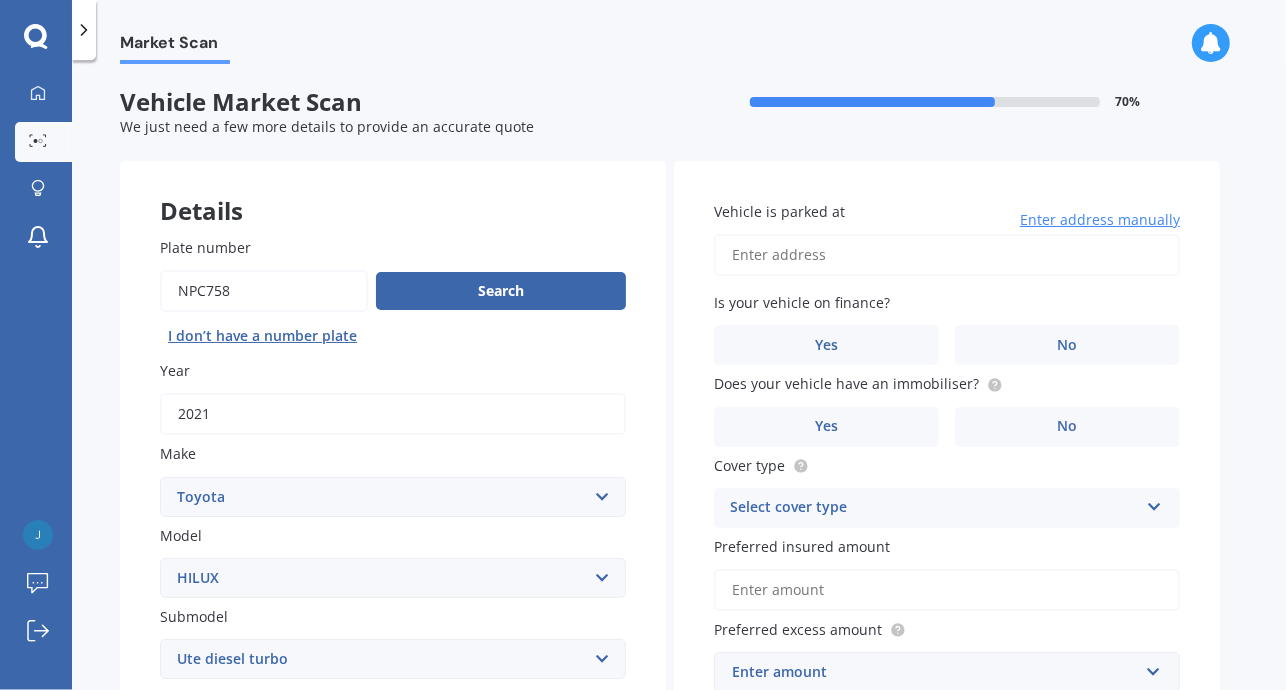 click on "Vehicle is parked at" at bounding box center [947, 255] 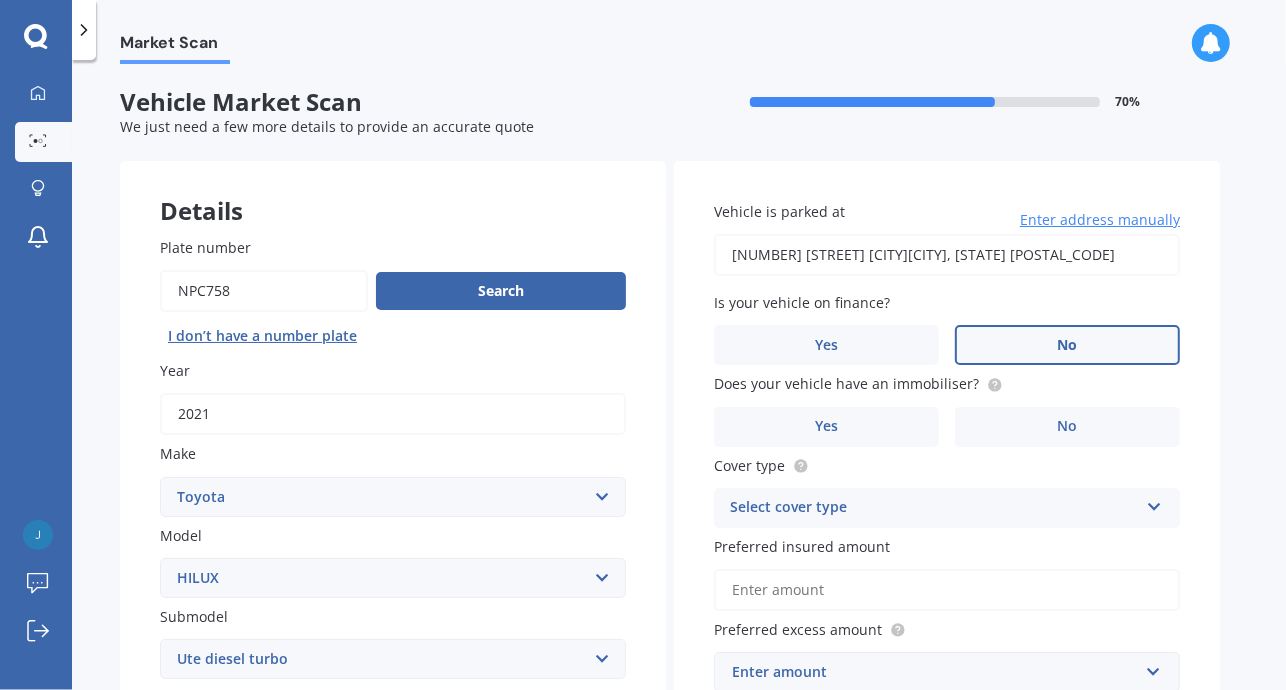 click on "No" at bounding box center [272, 821] 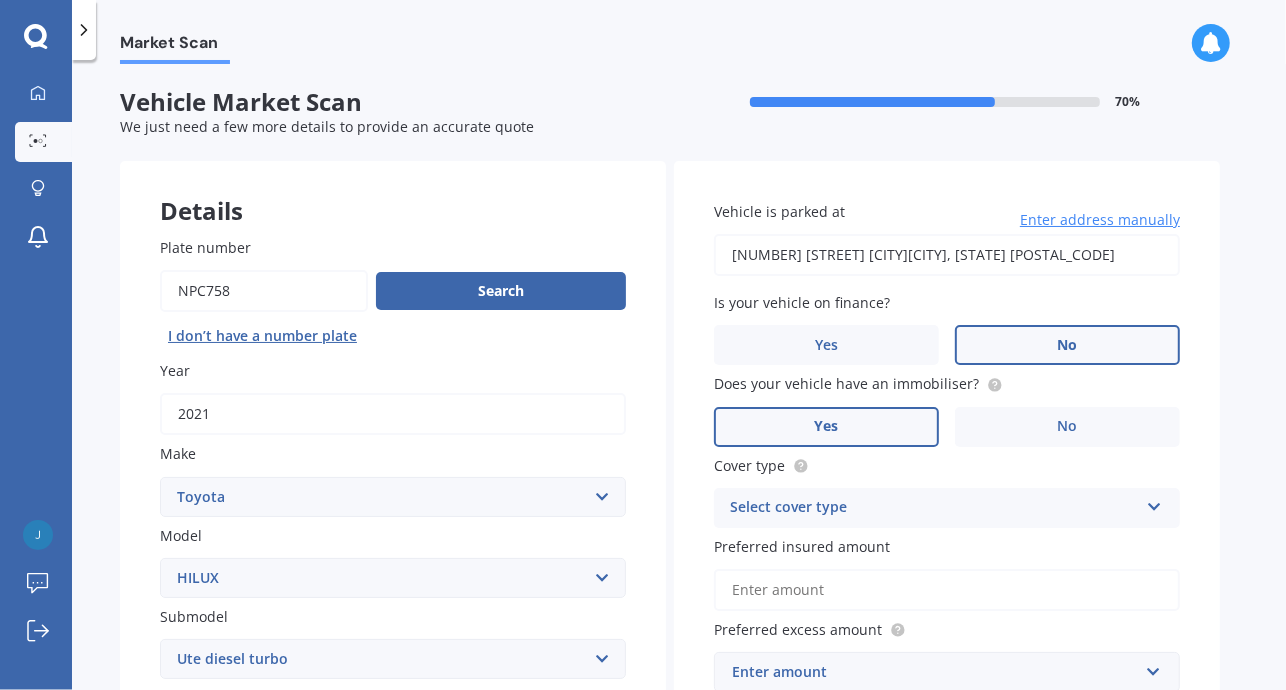 click on "Yes" at bounding box center [272, 821] 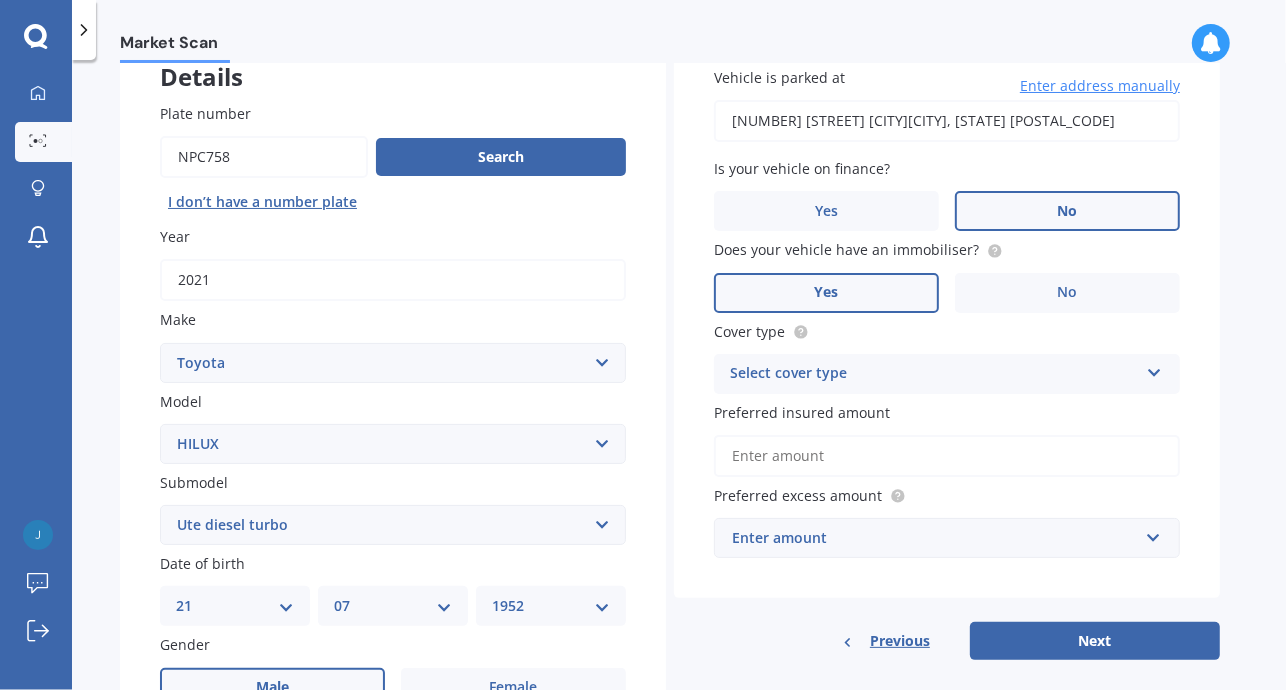 scroll, scrollTop: 166, scrollLeft: 0, axis: vertical 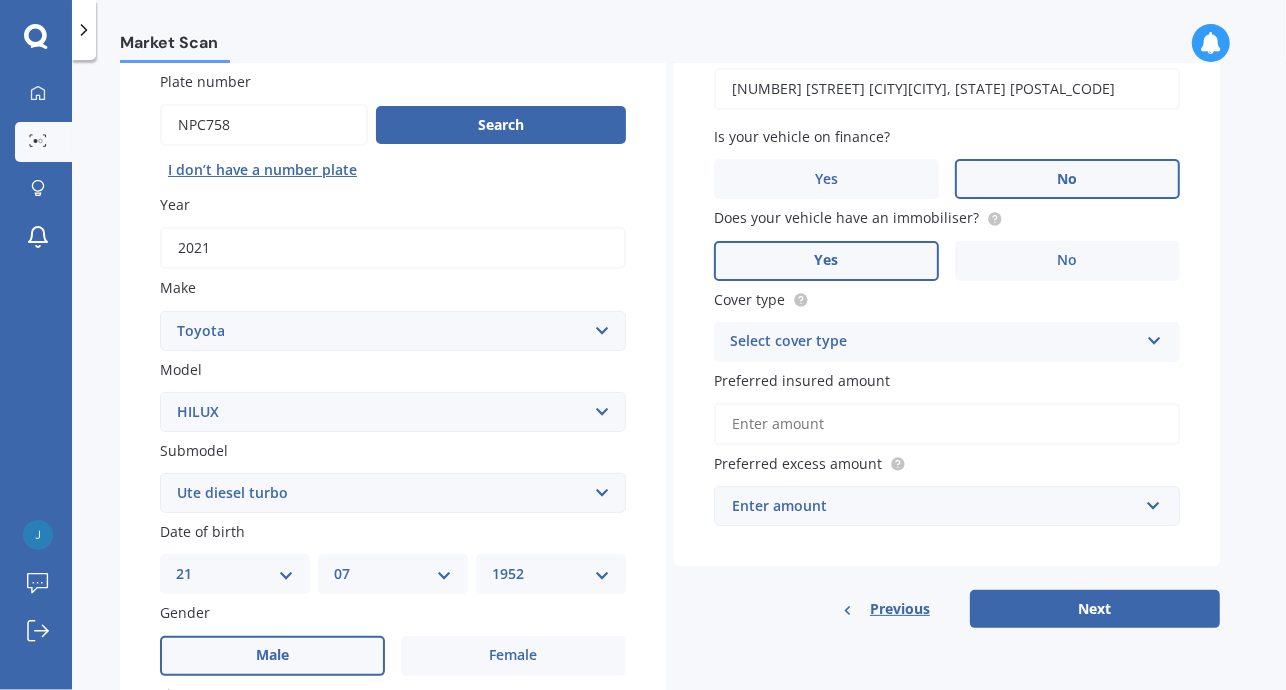 click at bounding box center [600, 732] 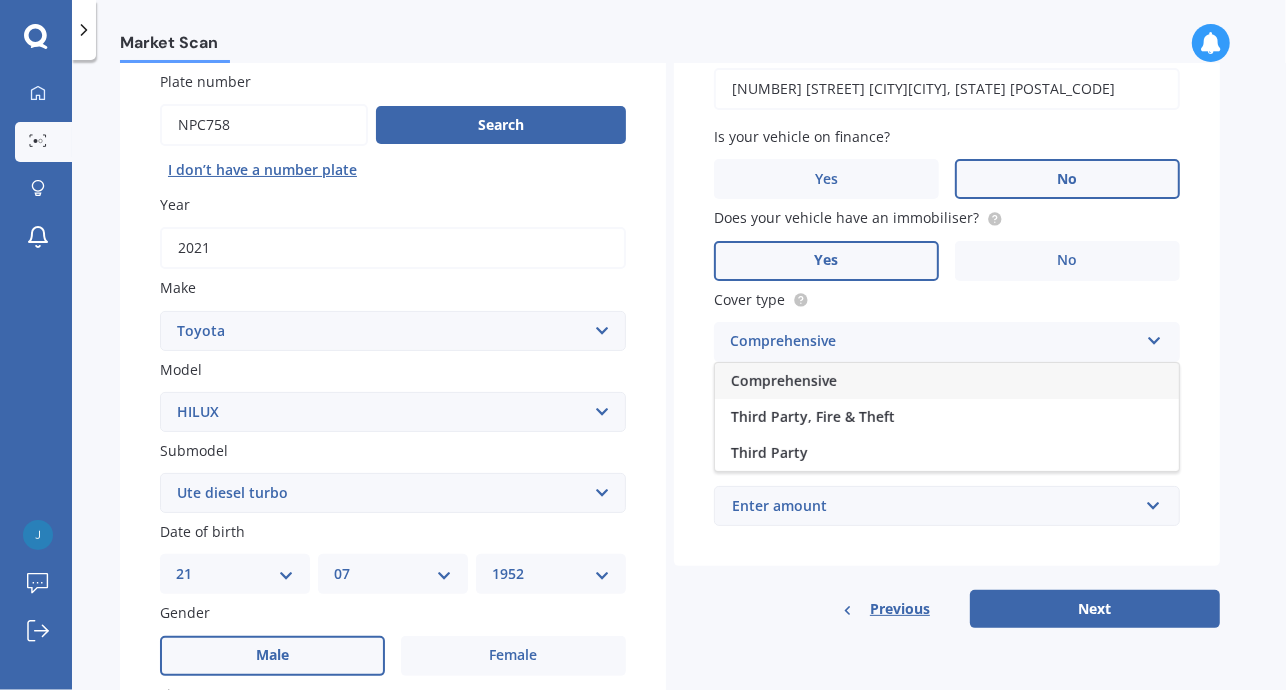 click on "Comprehensive" at bounding box center (784, 380) 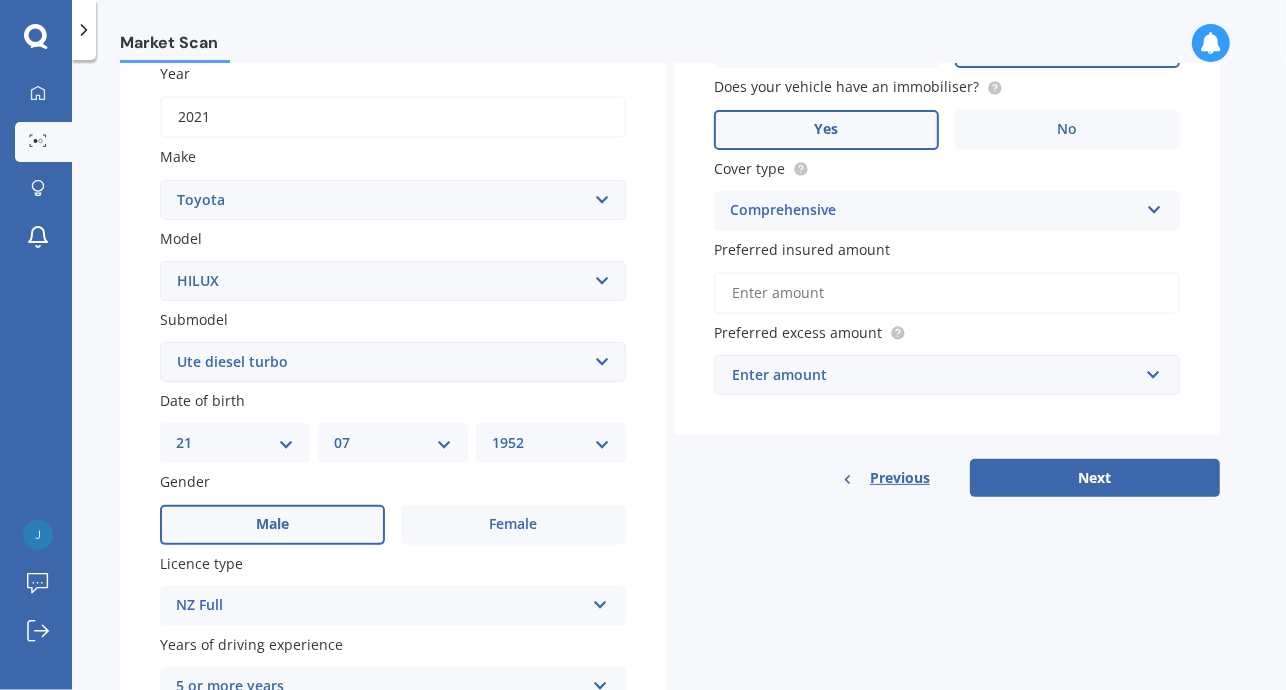 scroll, scrollTop: 333, scrollLeft: 0, axis: vertical 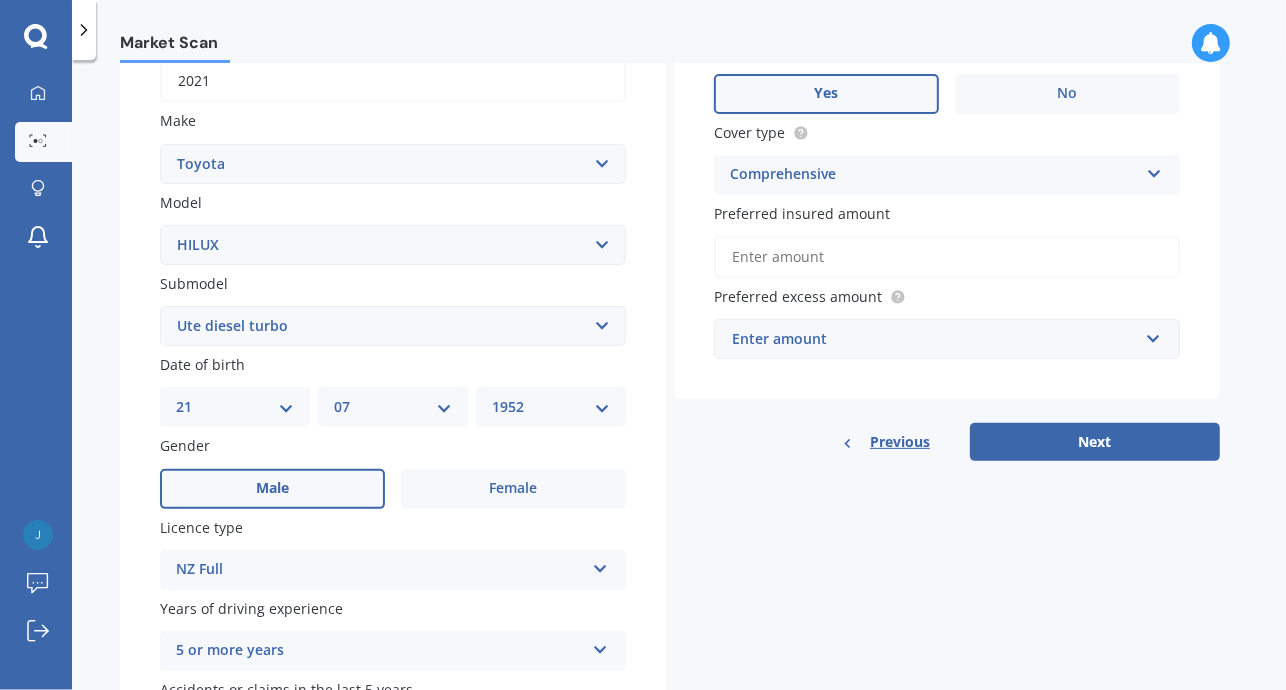 click on "Preferred insured amount" at bounding box center [947, 257] 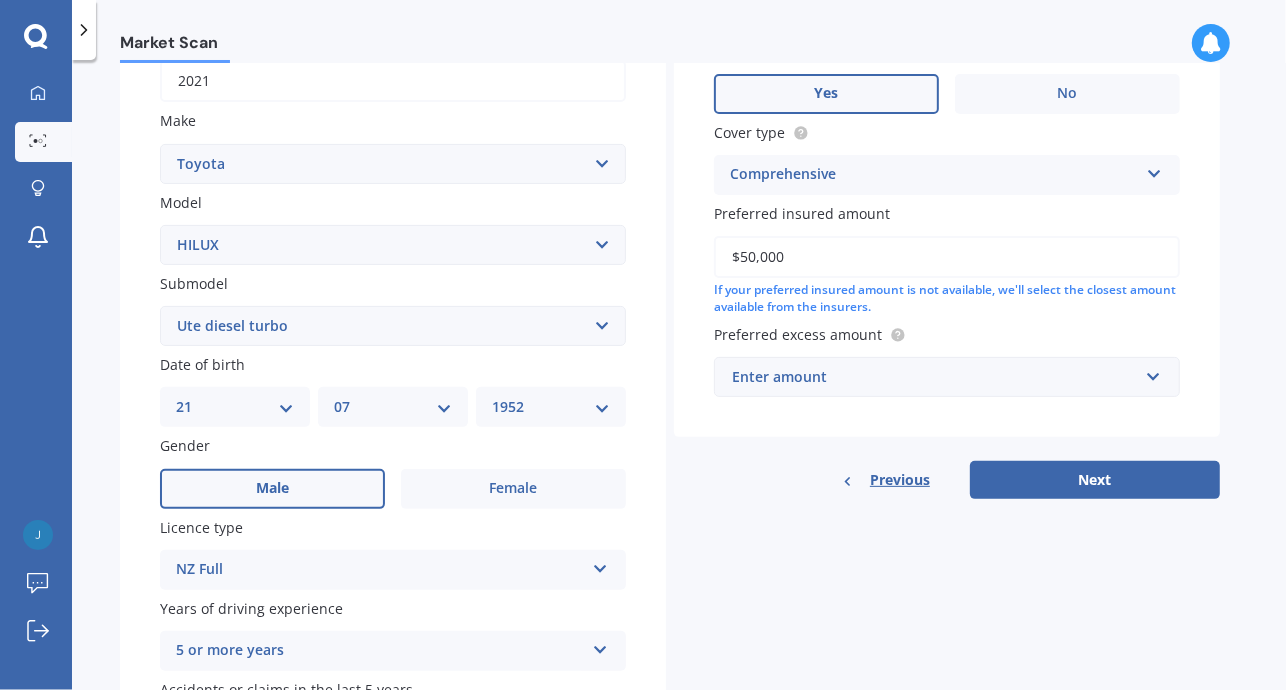 type on "$50,000" 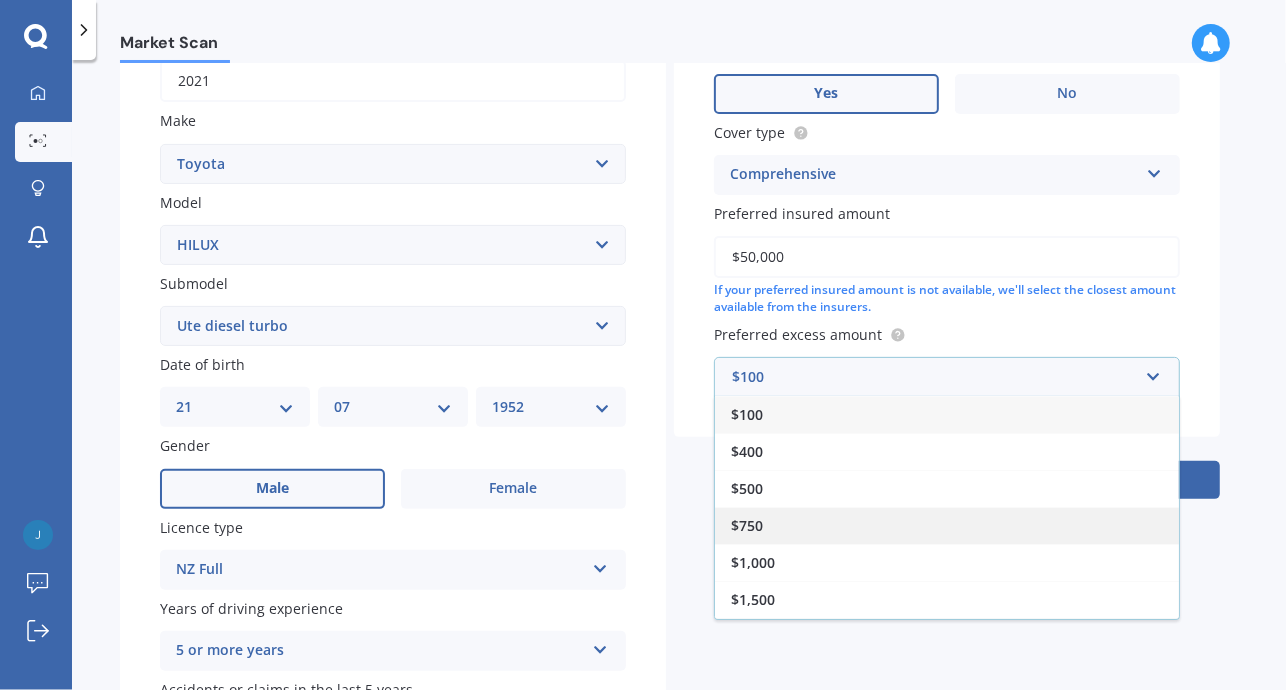 click on "$750" at bounding box center [747, 414] 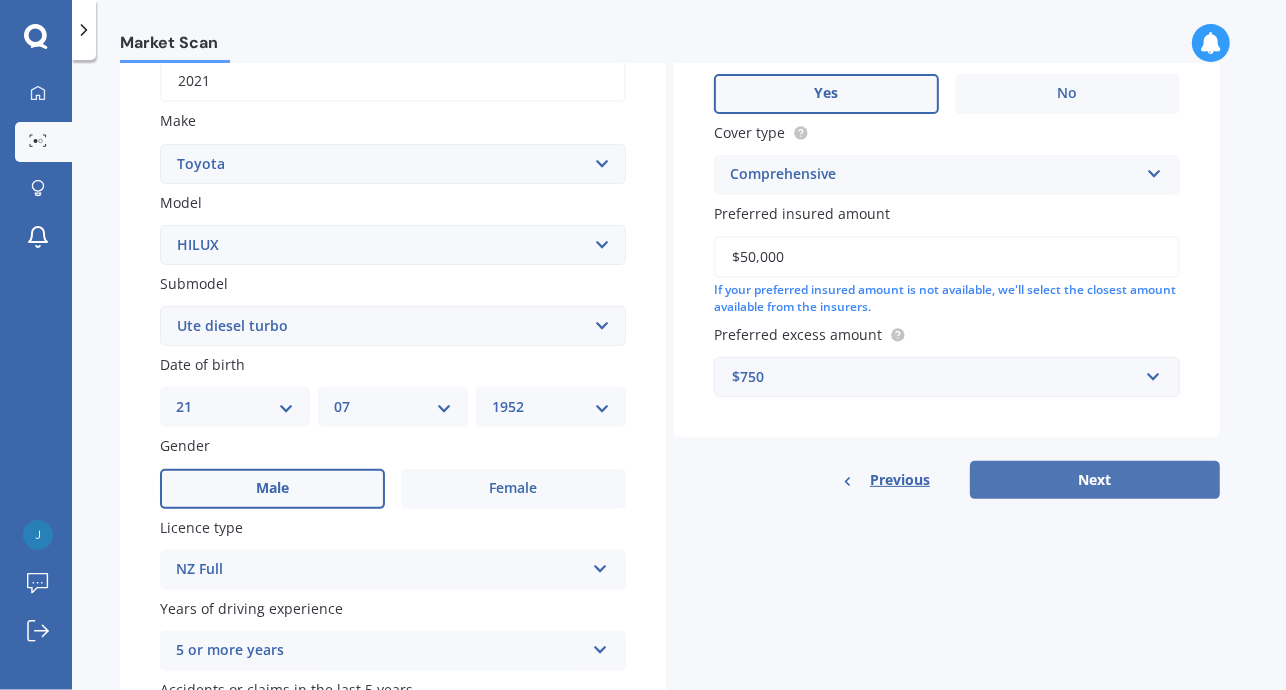click on "Next" at bounding box center (1095, 480) 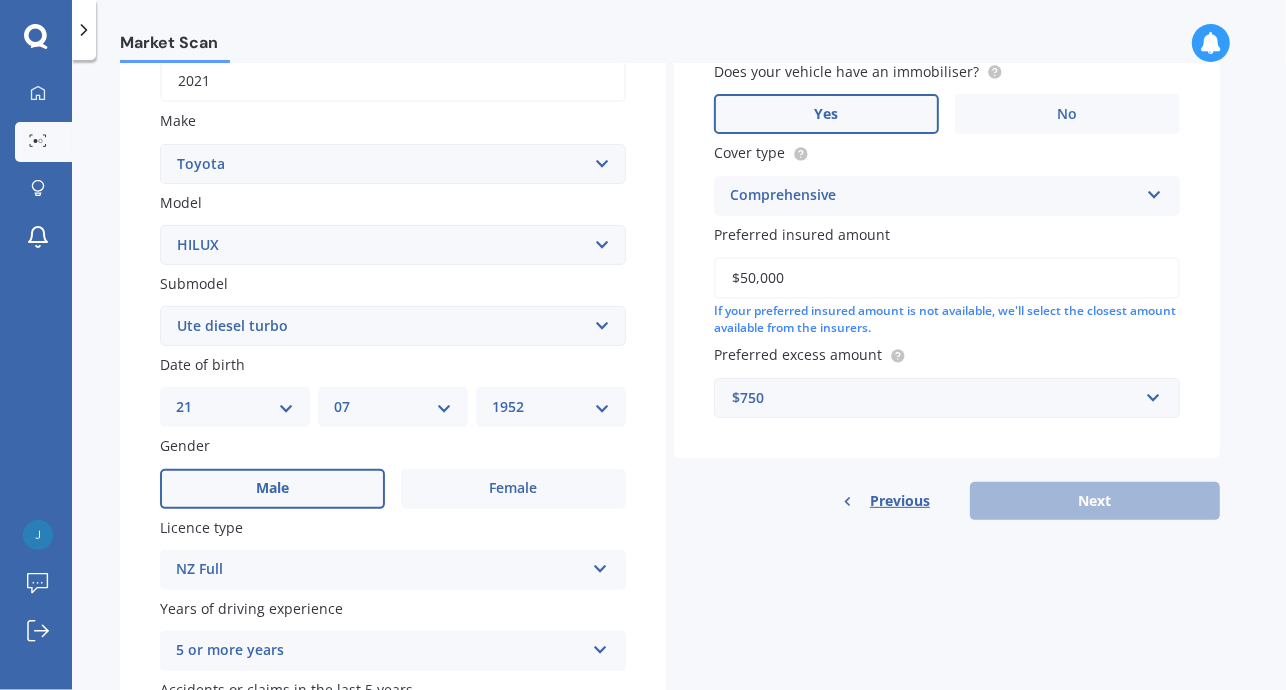 scroll, scrollTop: 136, scrollLeft: 0, axis: vertical 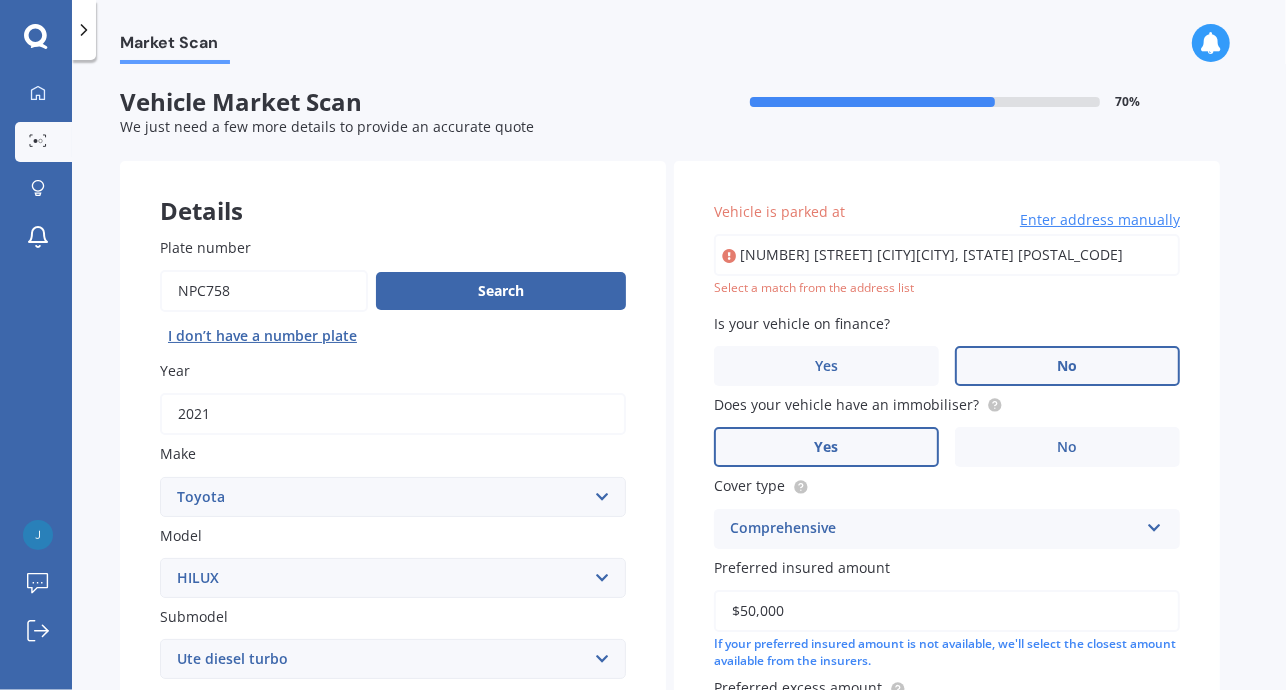 click on "[NUMBER] [STREET] [CITY][CITY], [STATE] [POSTAL_CODE]" at bounding box center (947, 255) 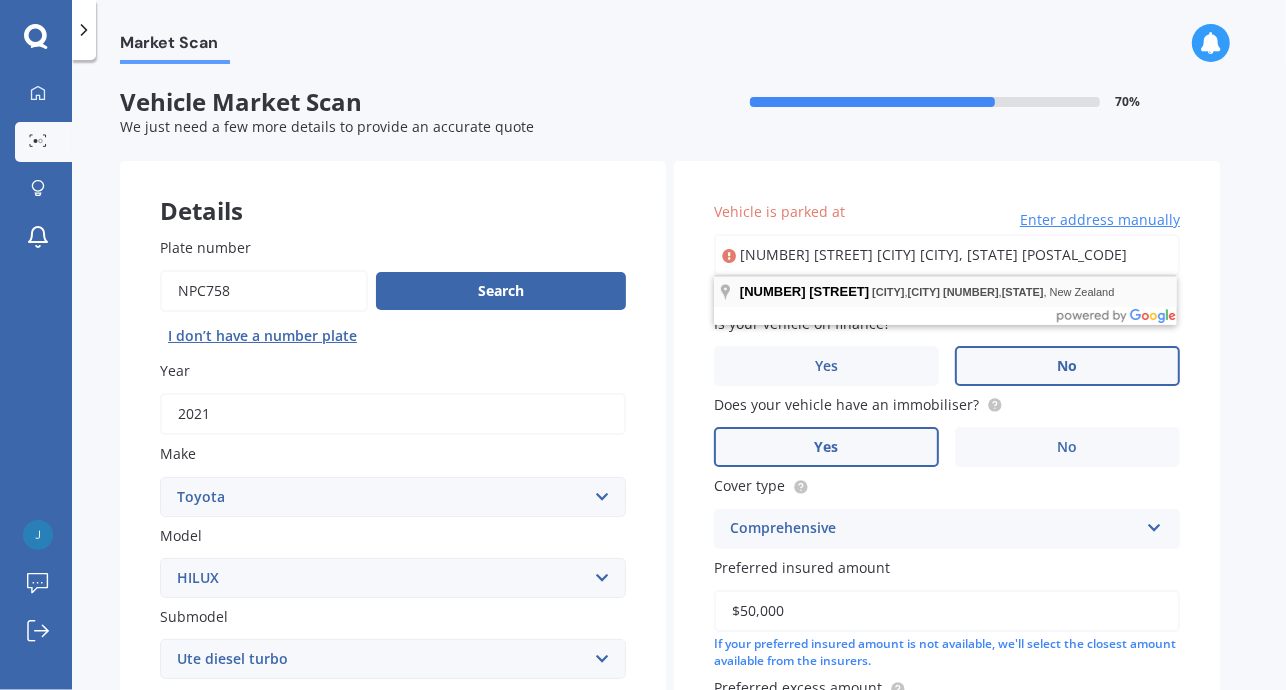 type on "[NUMBER] [STREET] [CITY] [CITY], [STATE] [POSTAL_CODE]" 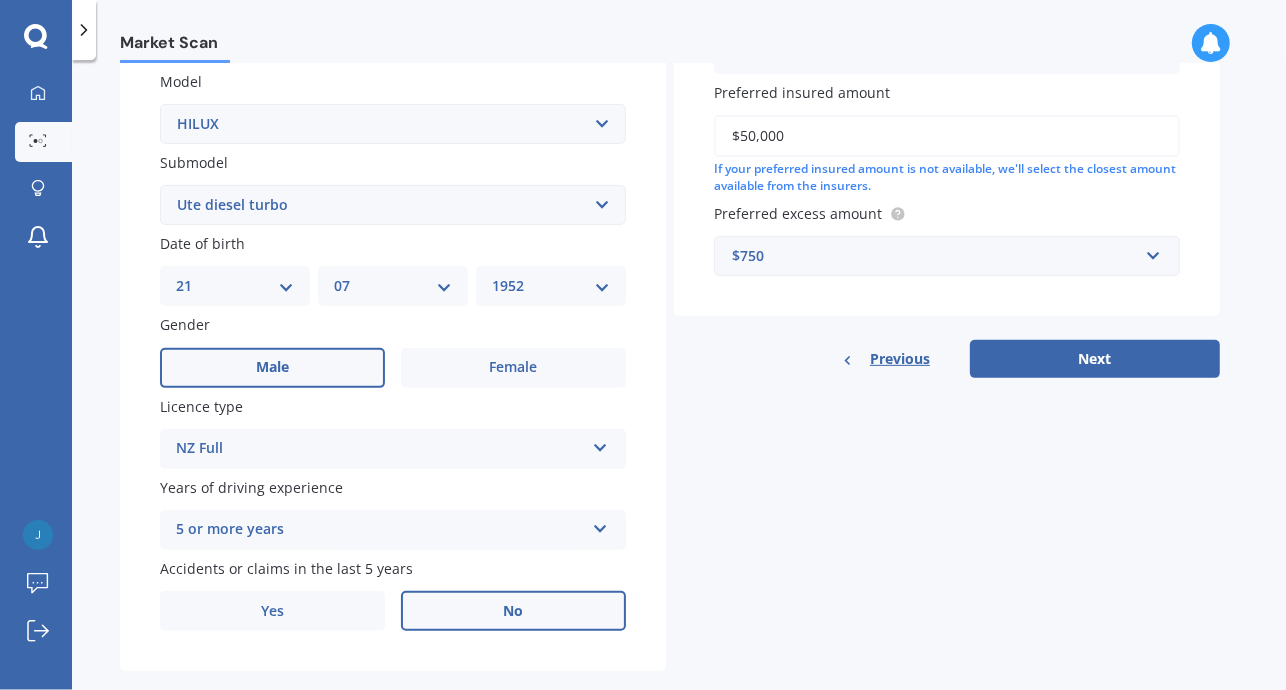 scroll, scrollTop: 487, scrollLeft: 0, axis: vertical 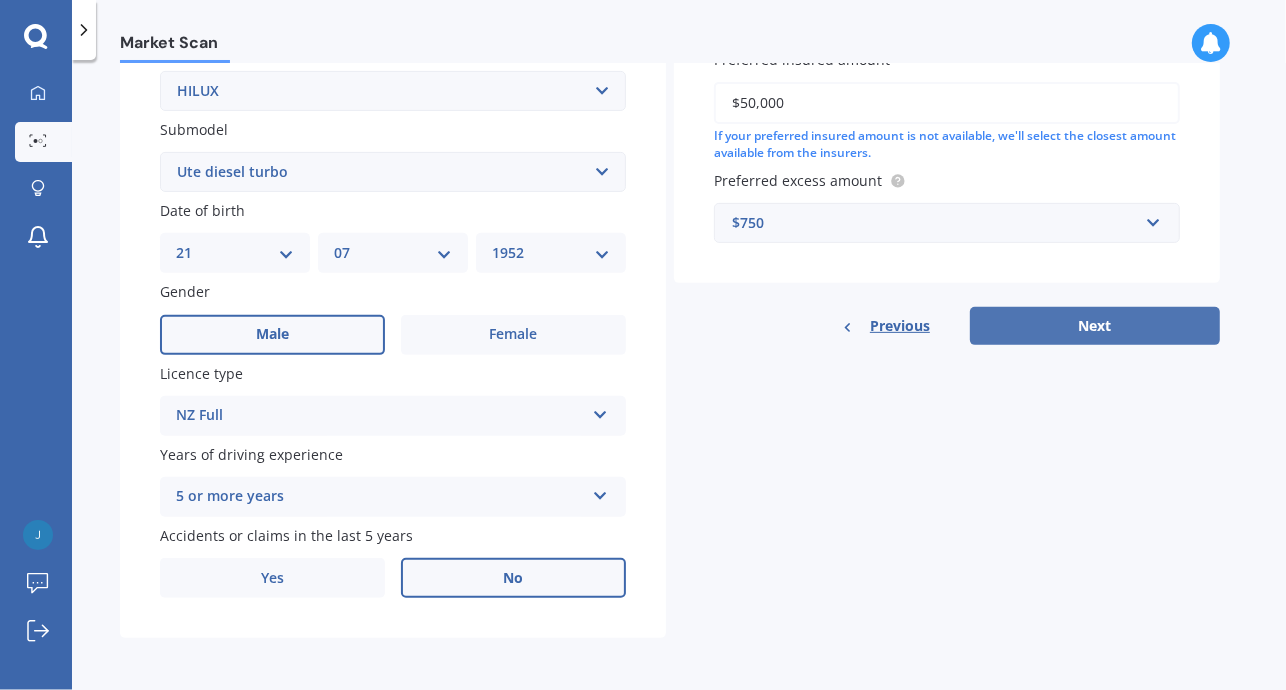 click on "Next" at bounding box center [1095, 326] 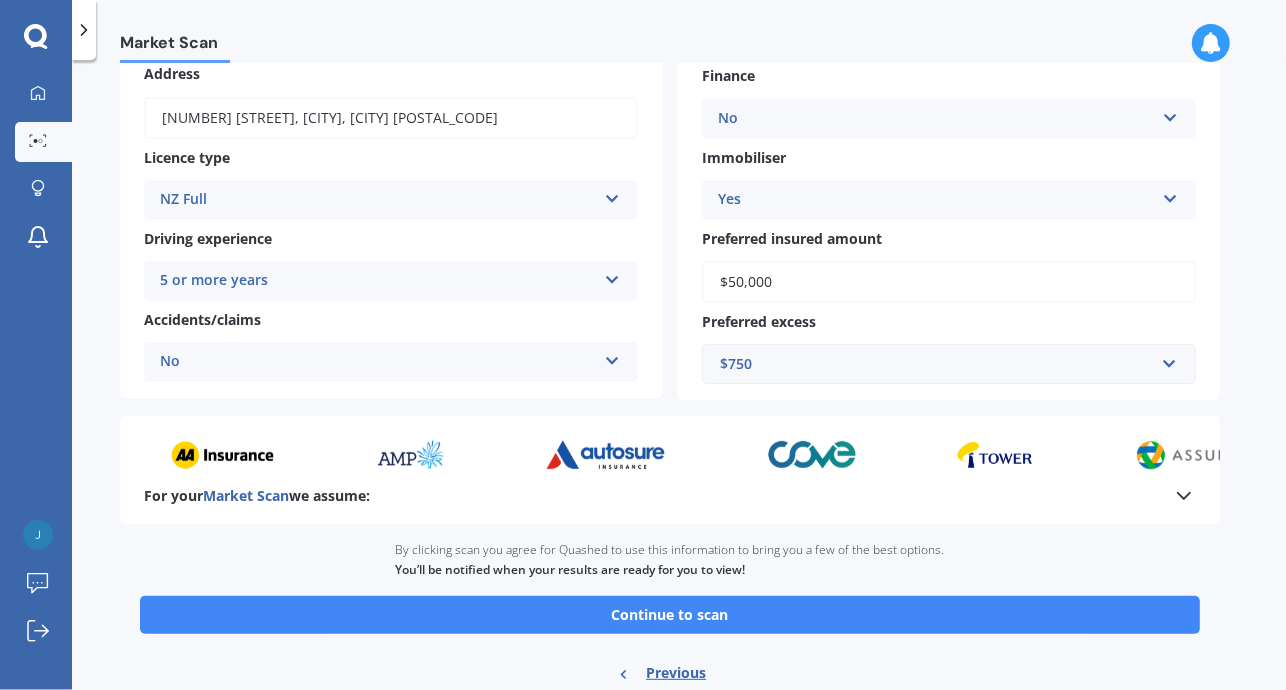 scroll, scrollTop: 341, scrollLeft: 0, axis: vertical 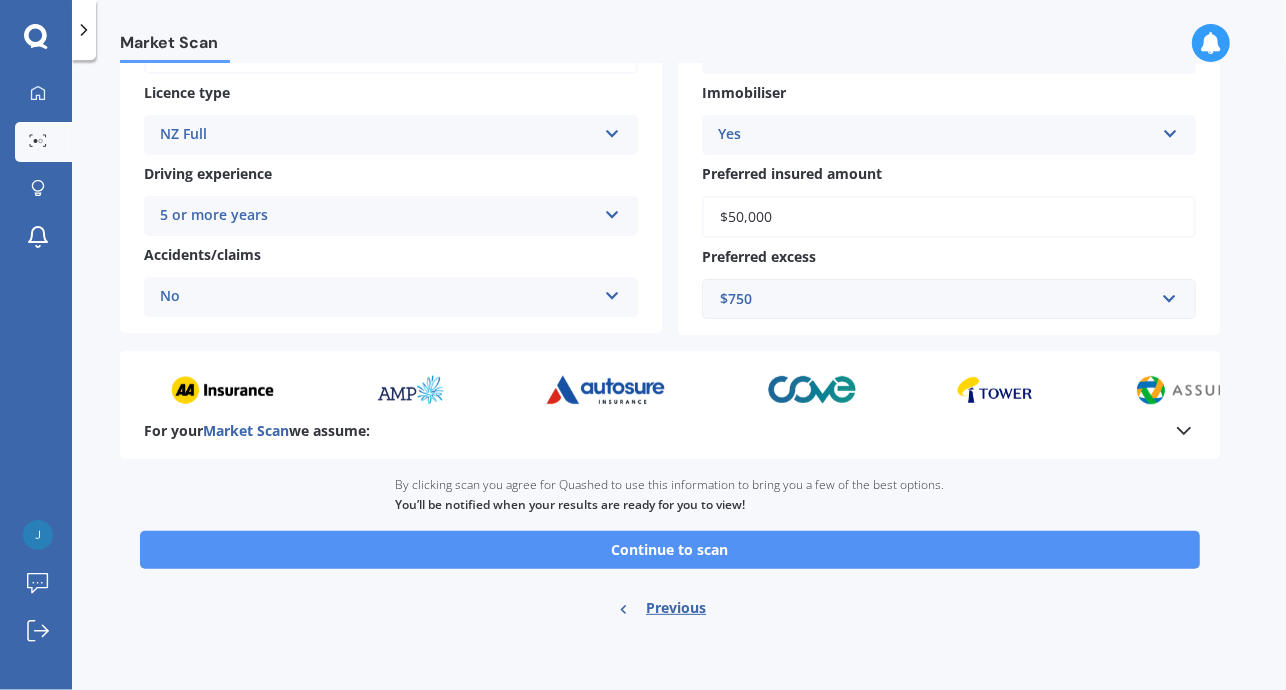 click on "Continue to scan" at bounding box center (670, 550) 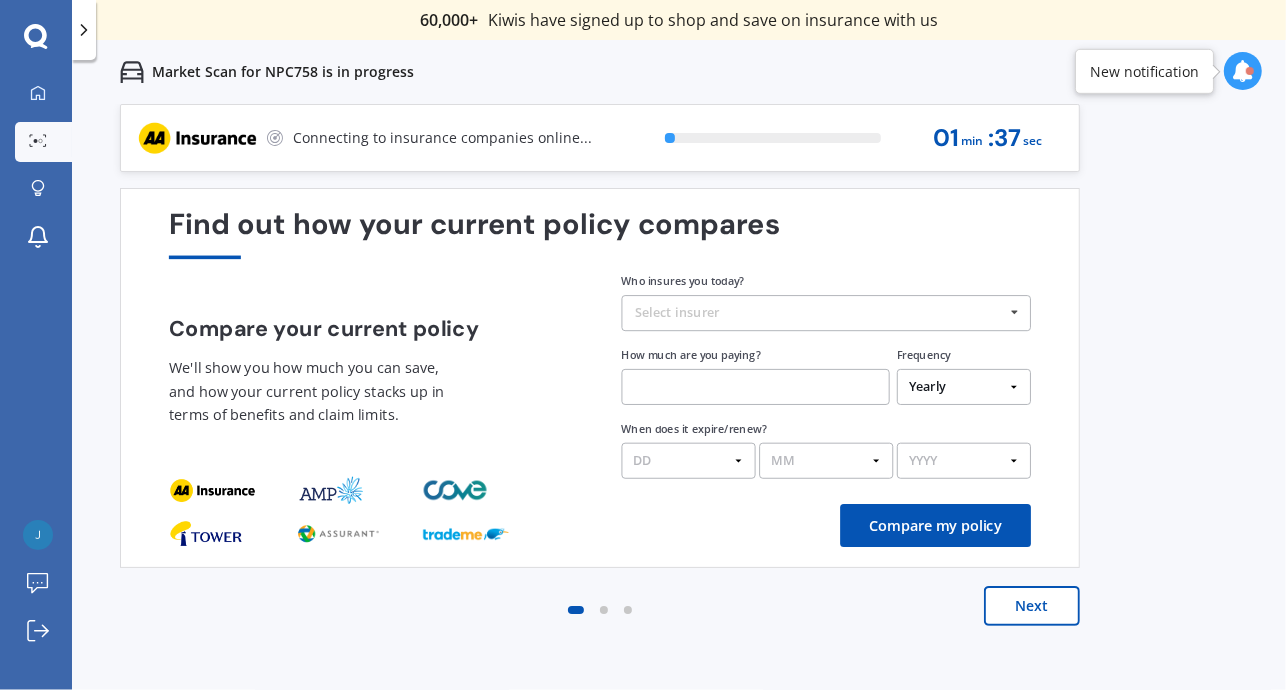 scroll, scrollTop: 0, scrollLeft: 0, axis: both 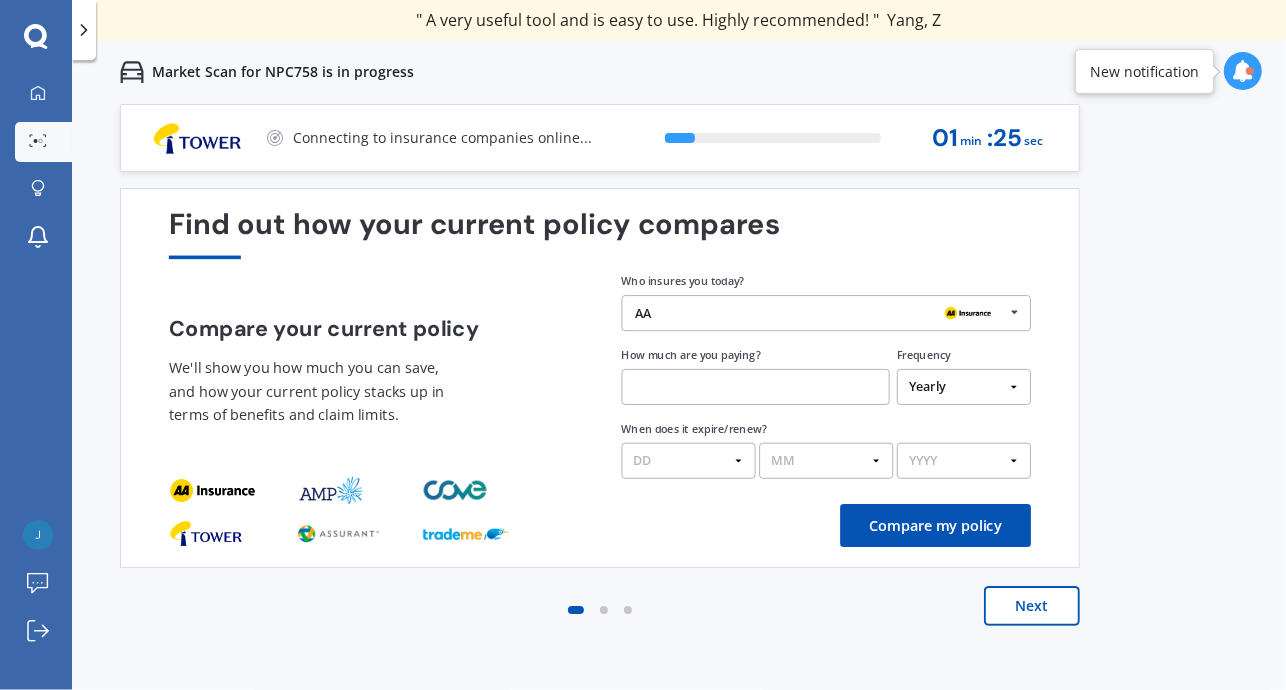 click at bounding box center [1014, 312] 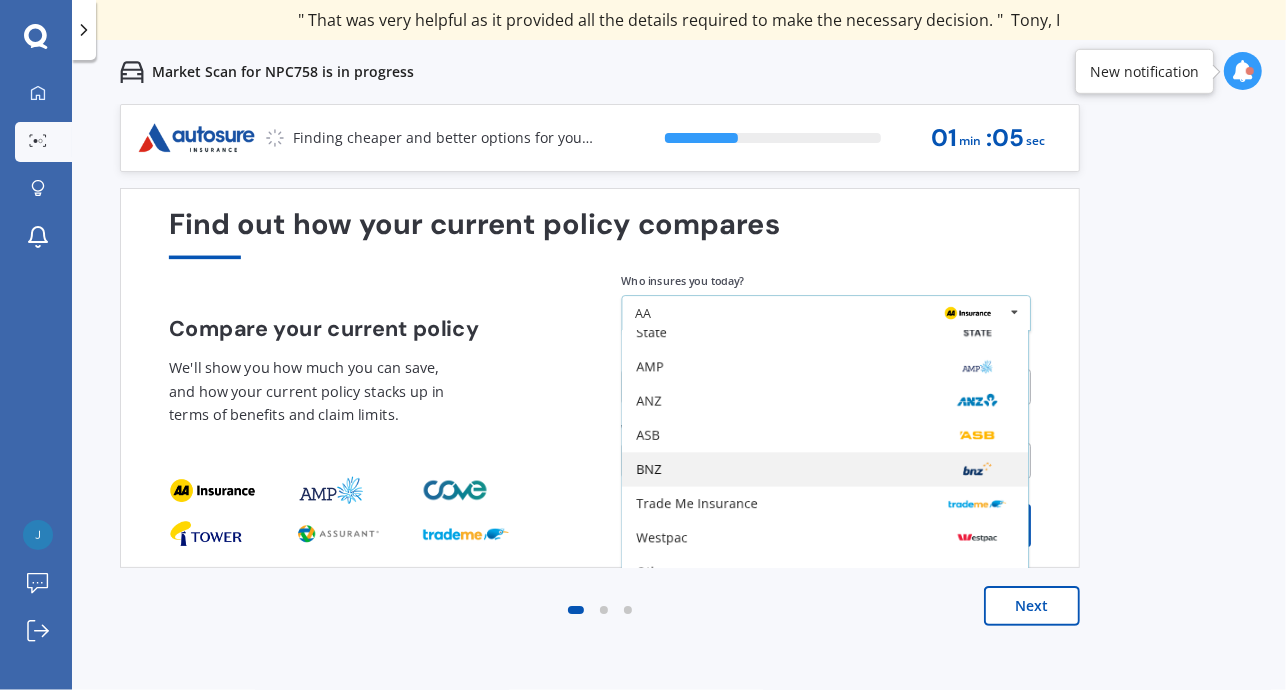 scroll, scrollTop: 0, scrollLeft: 0, axis: both 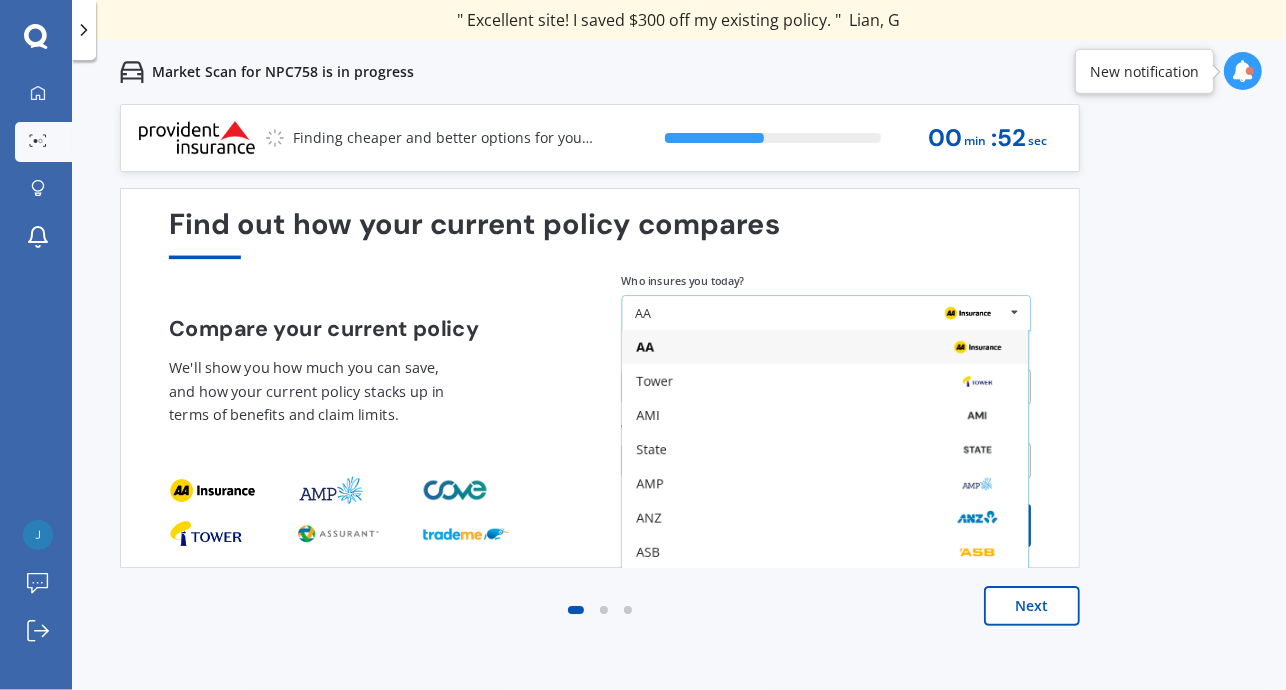 click on "AA" at bounding box center [646, 347] 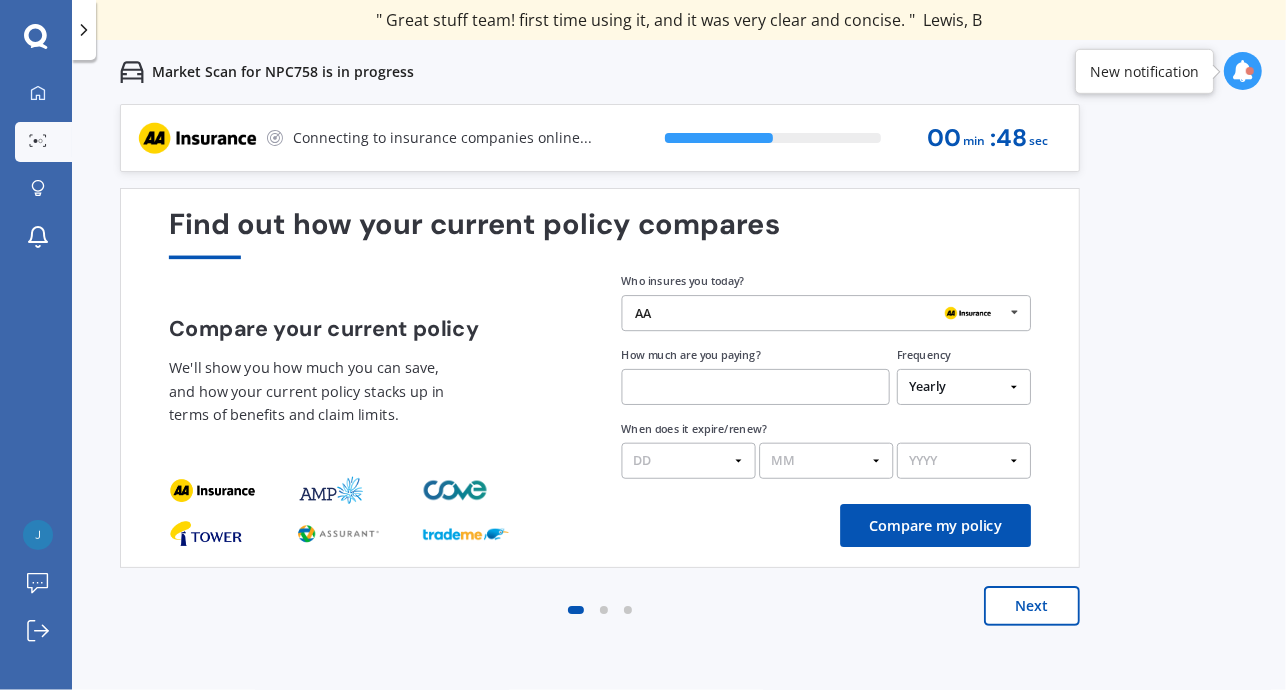 click at bounding box center [756, 387] 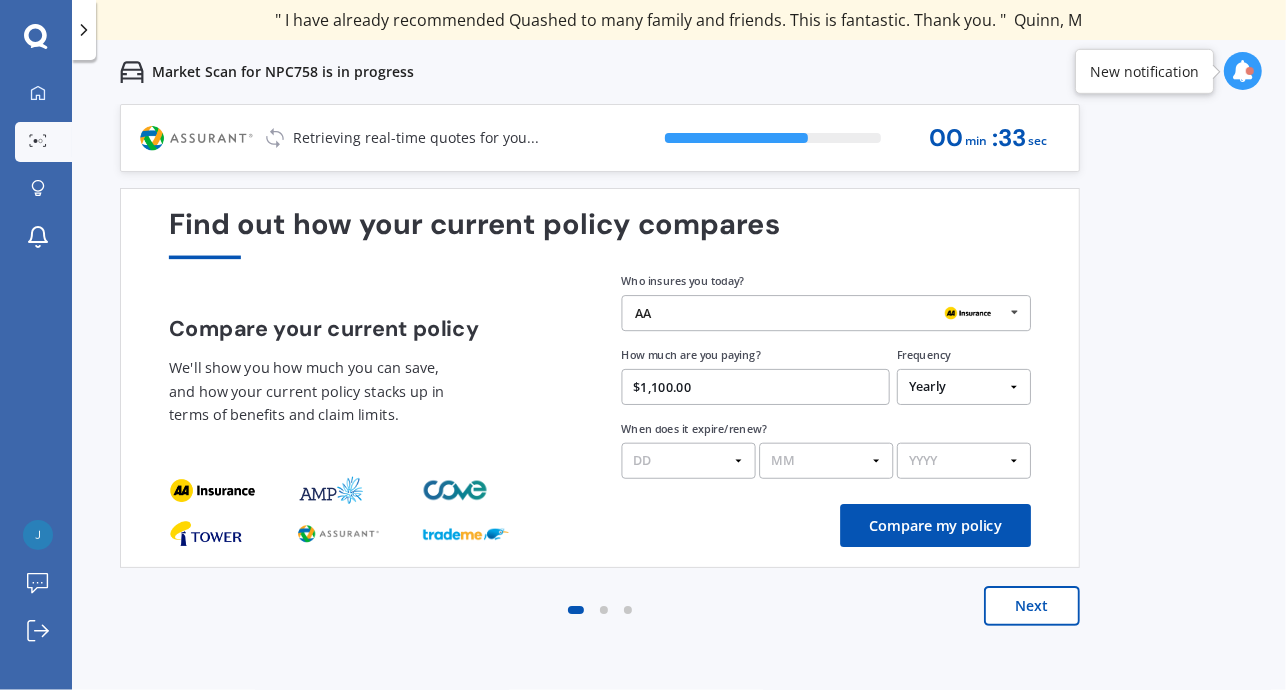 type on "$1,100.00" 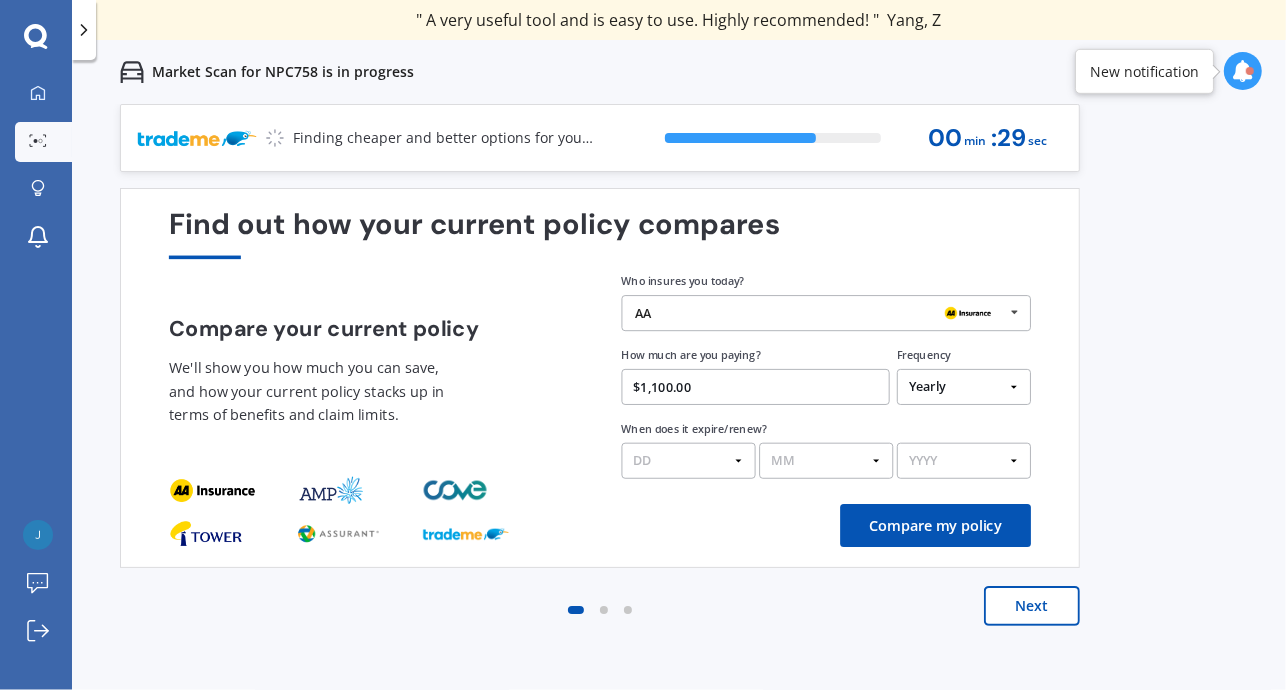 select on "11" 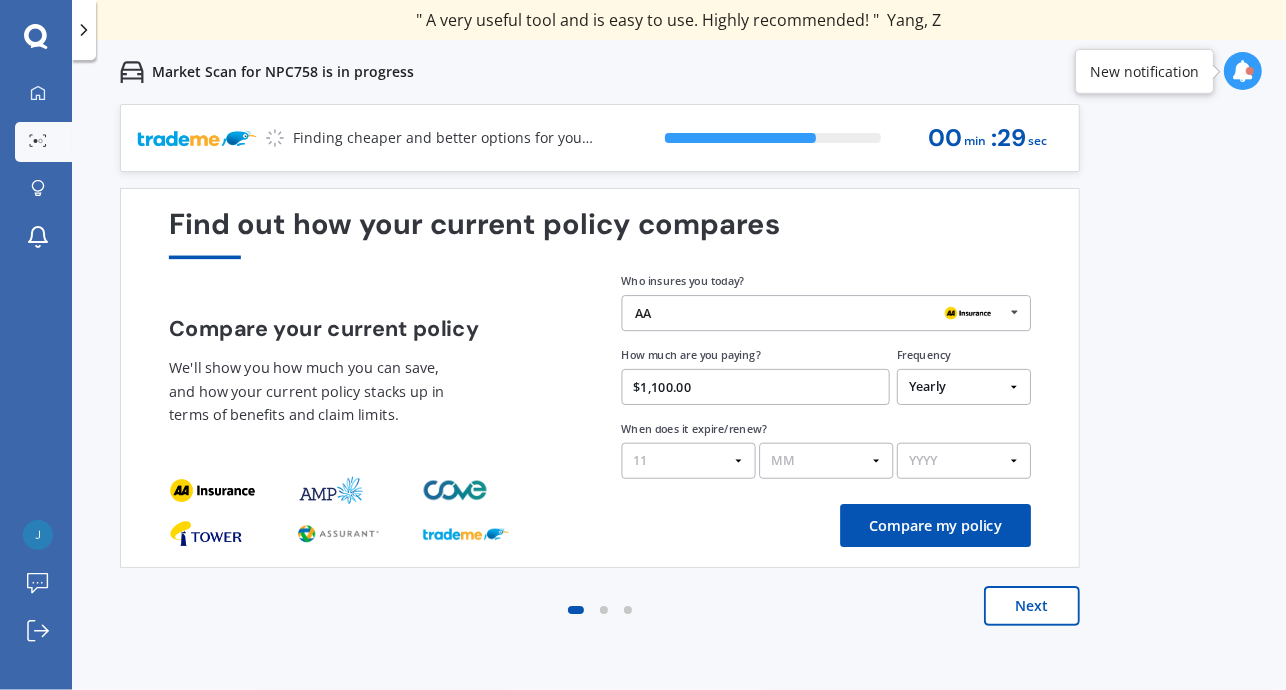 click on "DD 01 02 03 04 05 06 07 08 09 10 11 12 13 14 15 16 17 18 19 20 21 22 23 24 25 26 27 28 29 30 31" at bounding box center (689, 461) 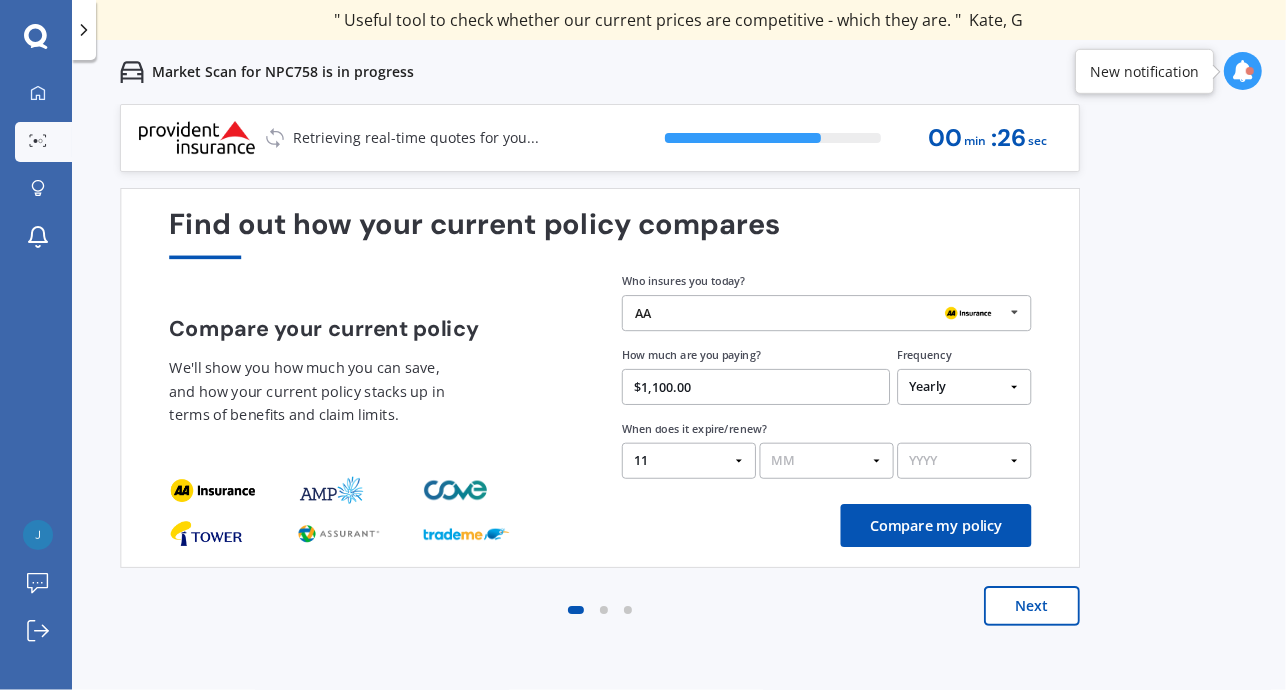 click on "MM 01 02 03 04 05 06 07 08 09 10 11 12" at bounding box center (827, 461) 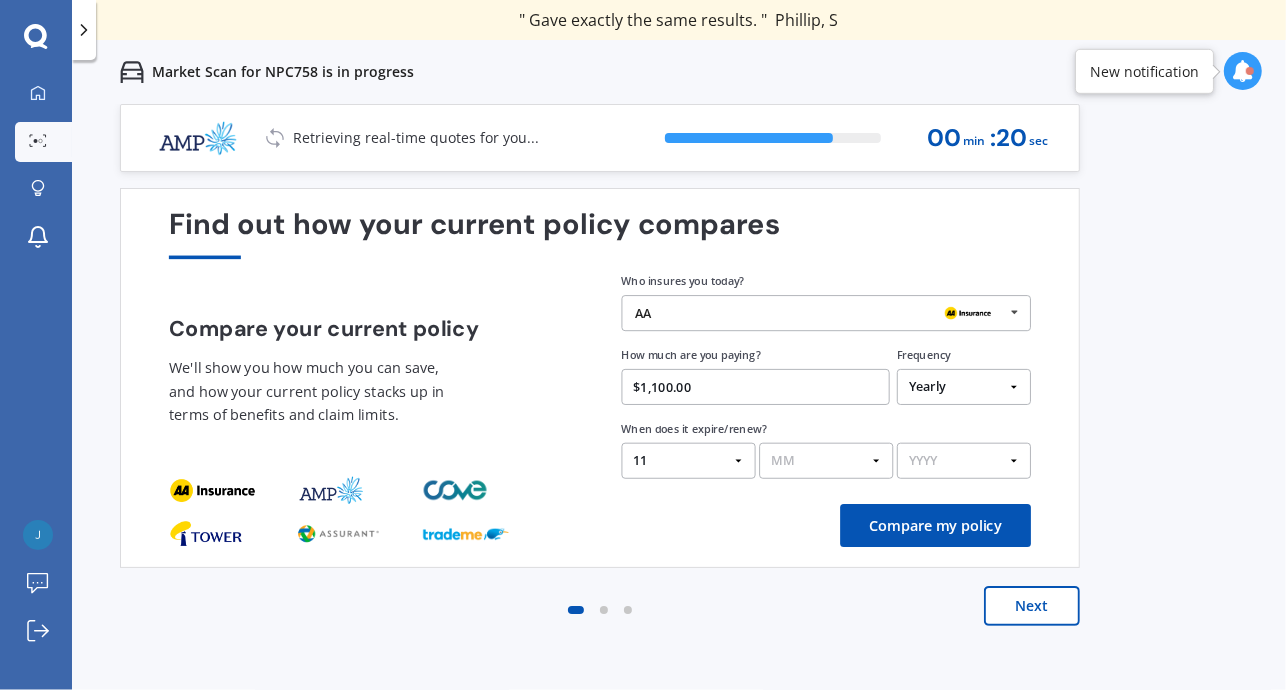 select on "07" 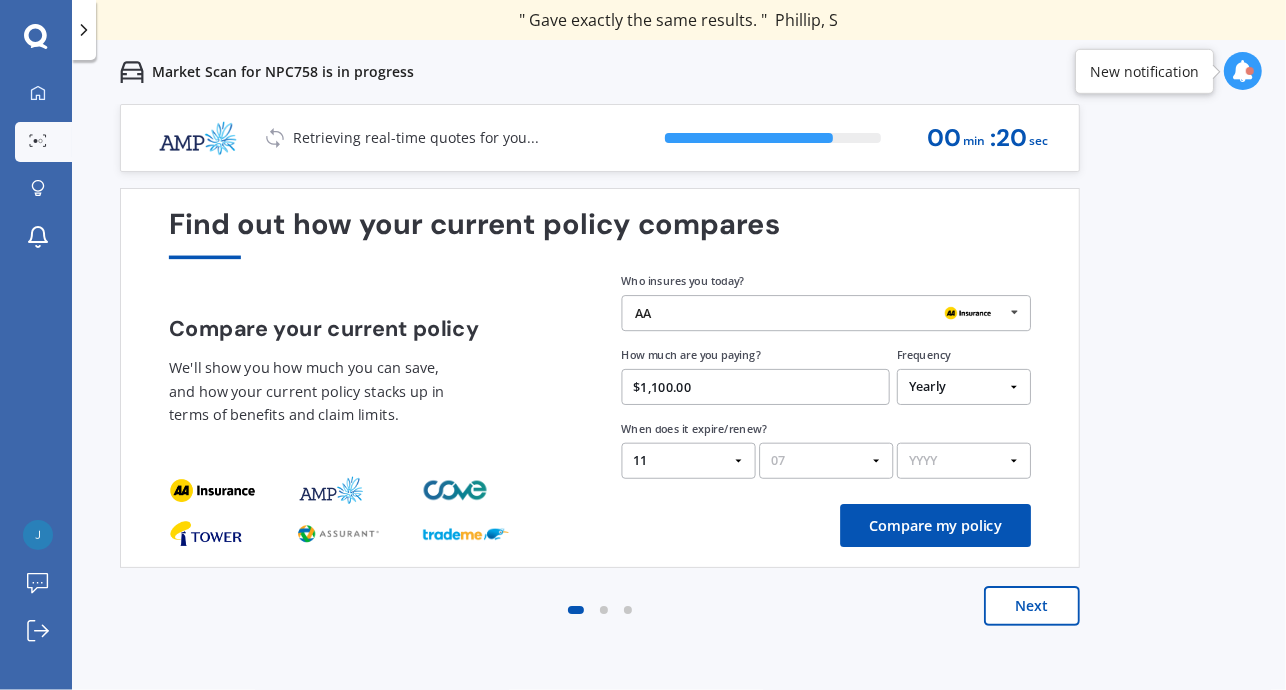 click on "MM 01 02 03 04 05 06 07 08 09 10 11 12" at bounding box center (826, 461) 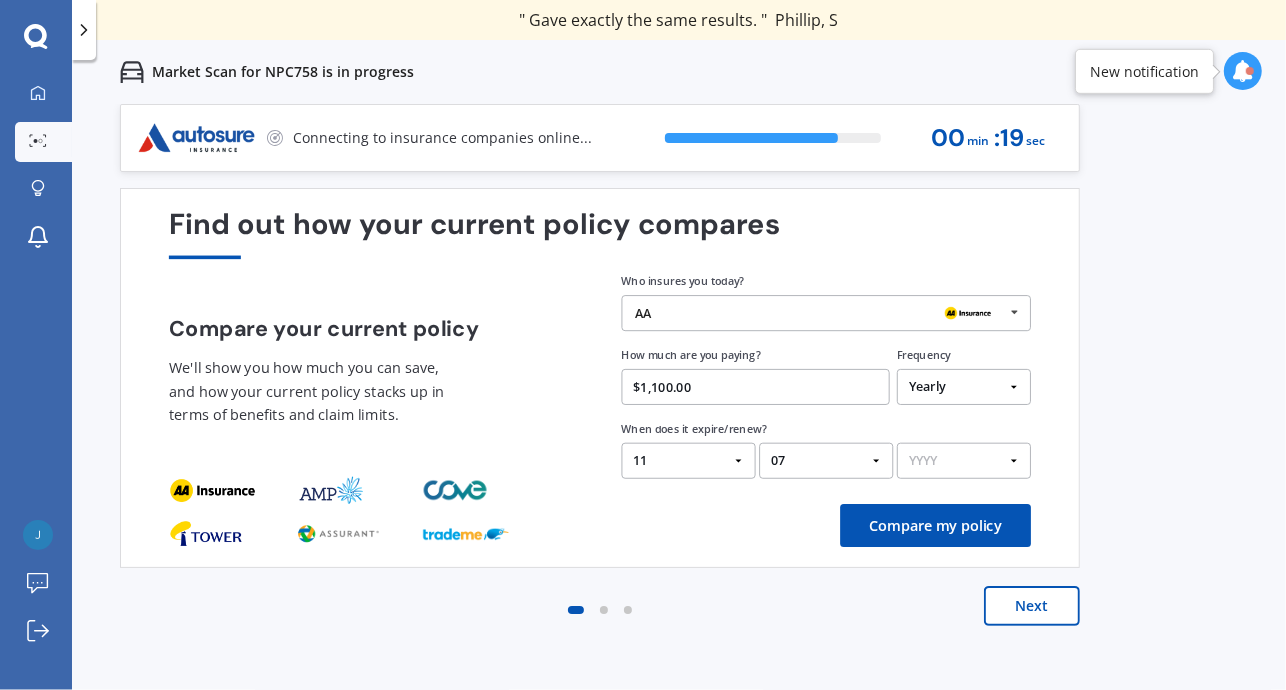 click on "YYYY 2026 2025 2024" at bounding box center [964, 461] 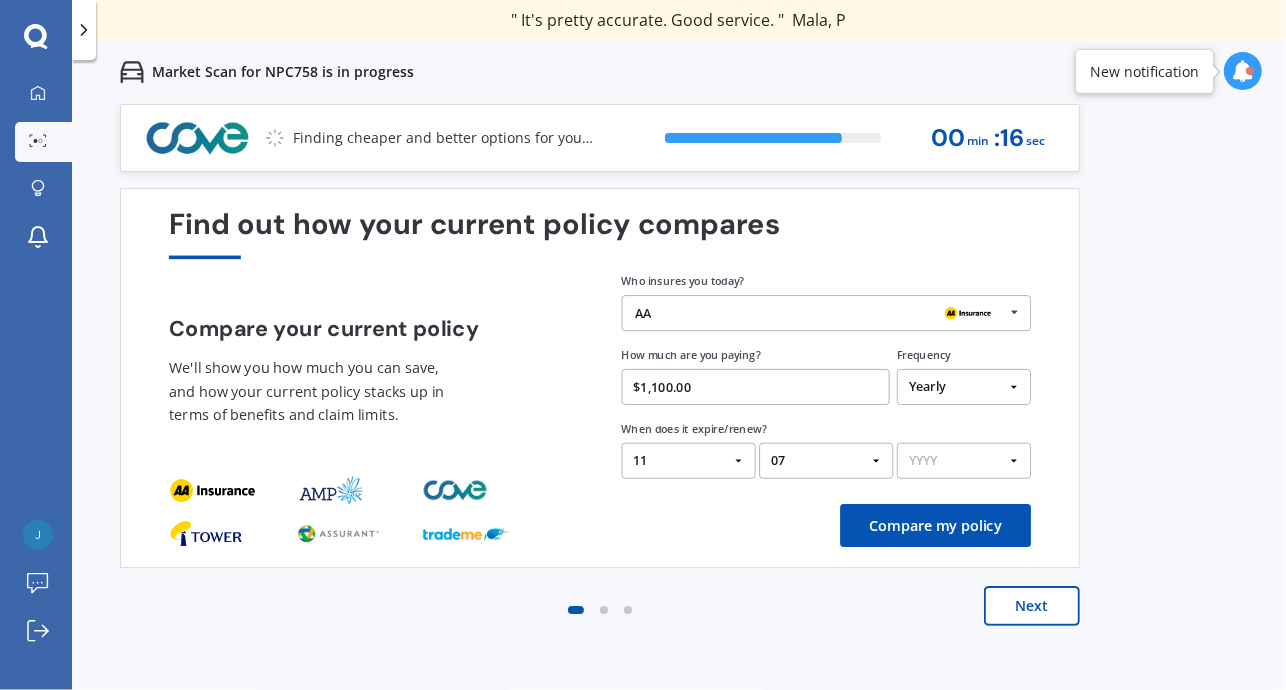 select on "2025" 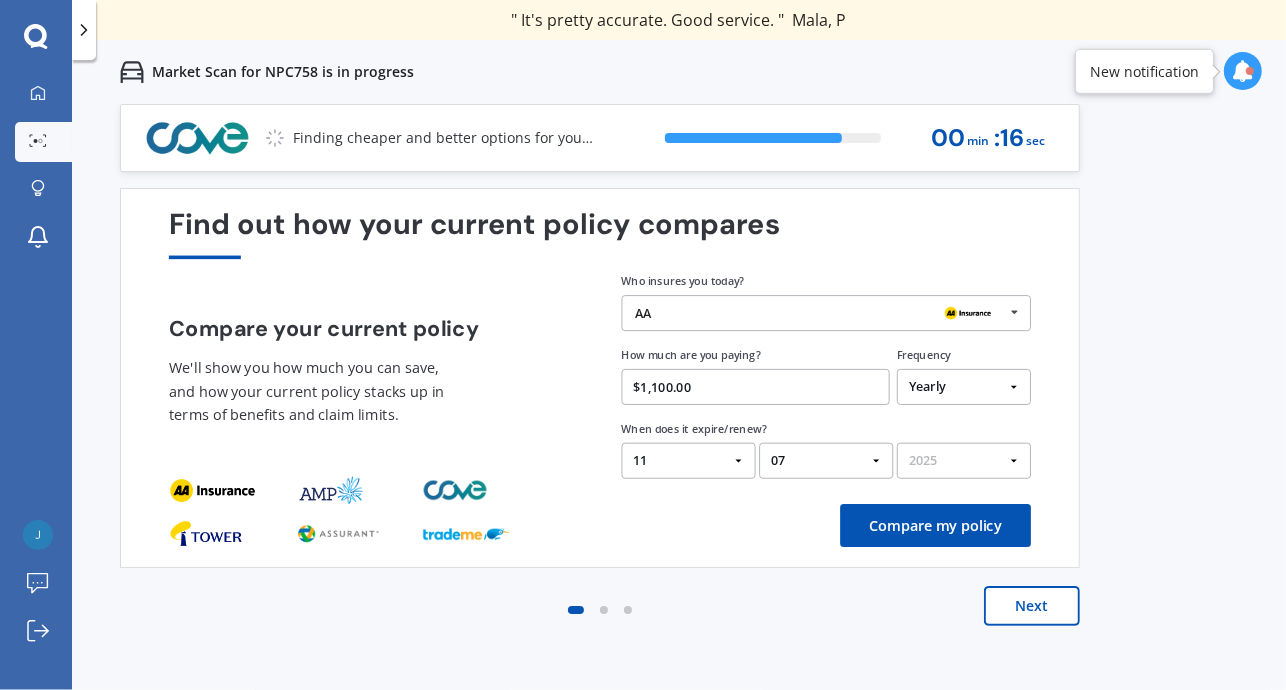 click on "YYYY 2026 2025 2024" at bounding box center [964, 461] 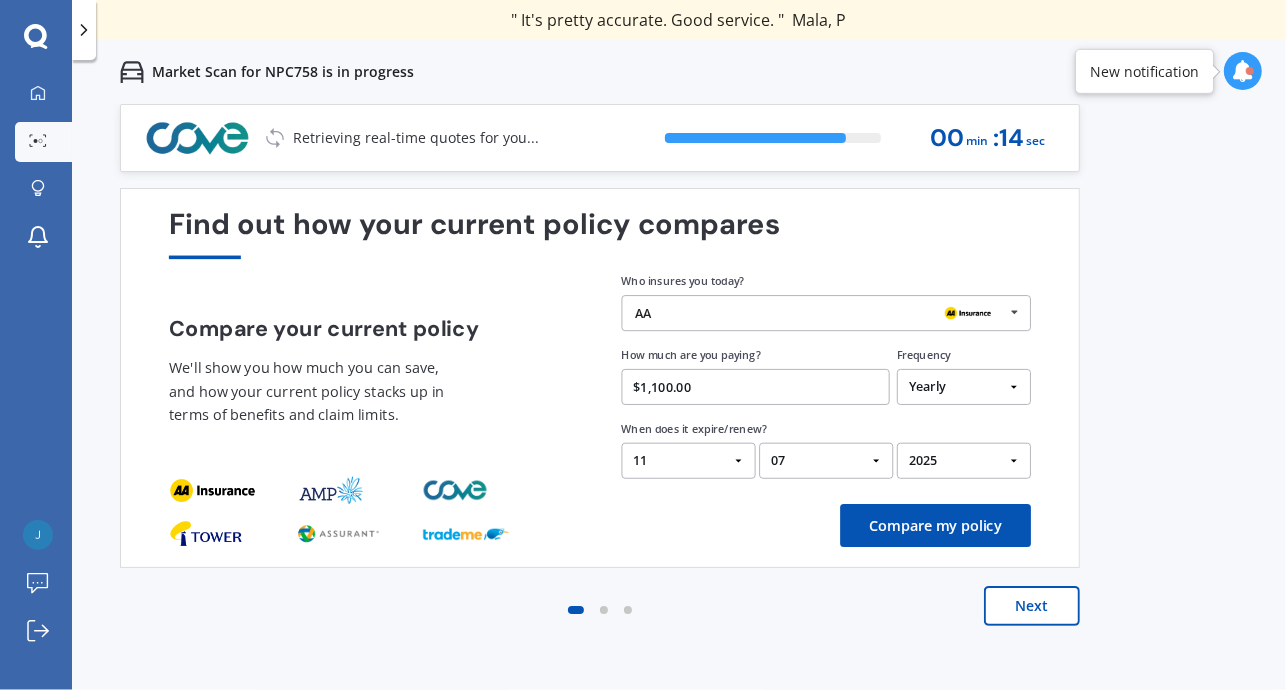 click on "DD 01 02 03 04 05 06 07 08 09 10 11 12 13 14 15 16 17 18 19 20 21 22 23 24 25 26 27 28 29 30 31" at bounding box center [689, 461] 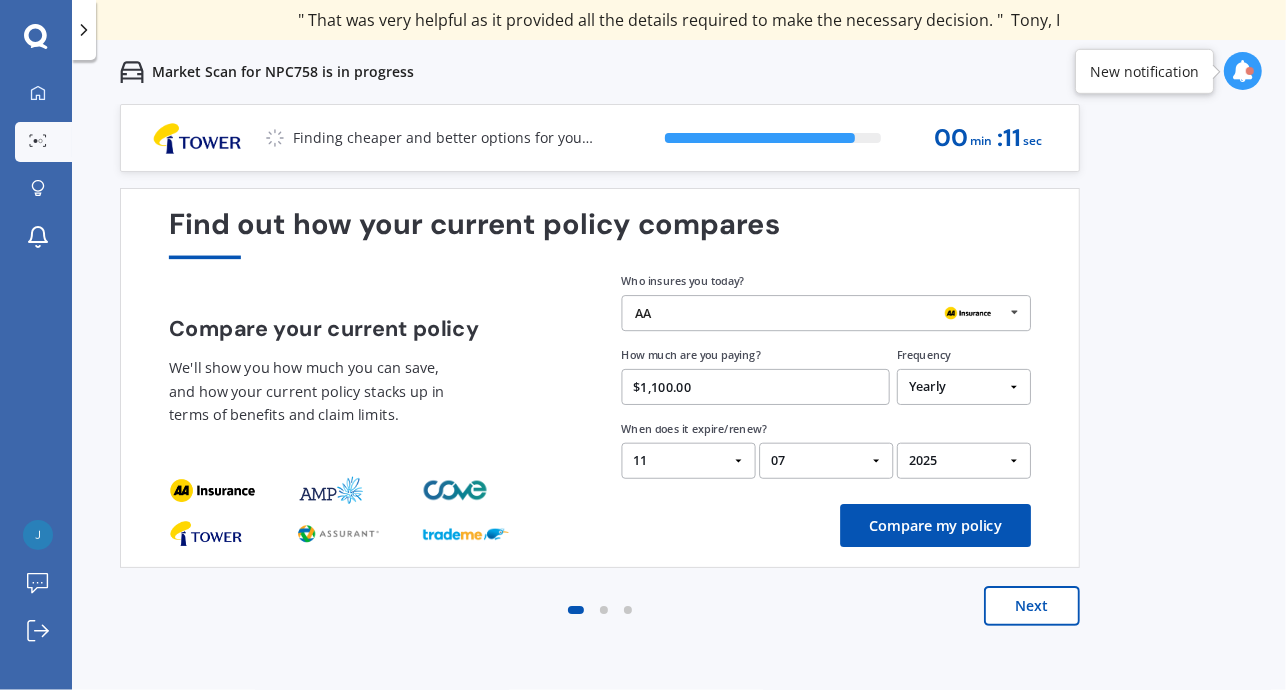 select on "19" 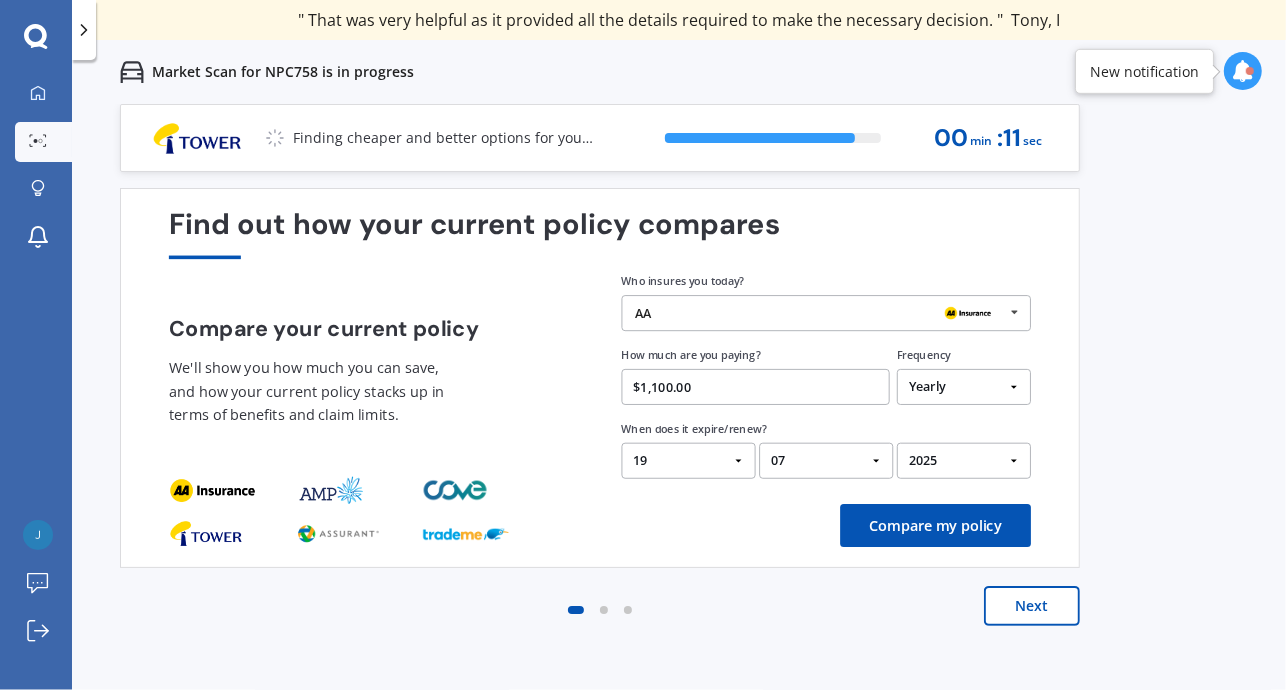 click on "DD 01 02 03 04 05 06 07 08 09 10 11 12 13 14 15 16 17 18 19 20 21 22 23 24 25 26 27 28 29 30 31" at bounding box center [689, 461] 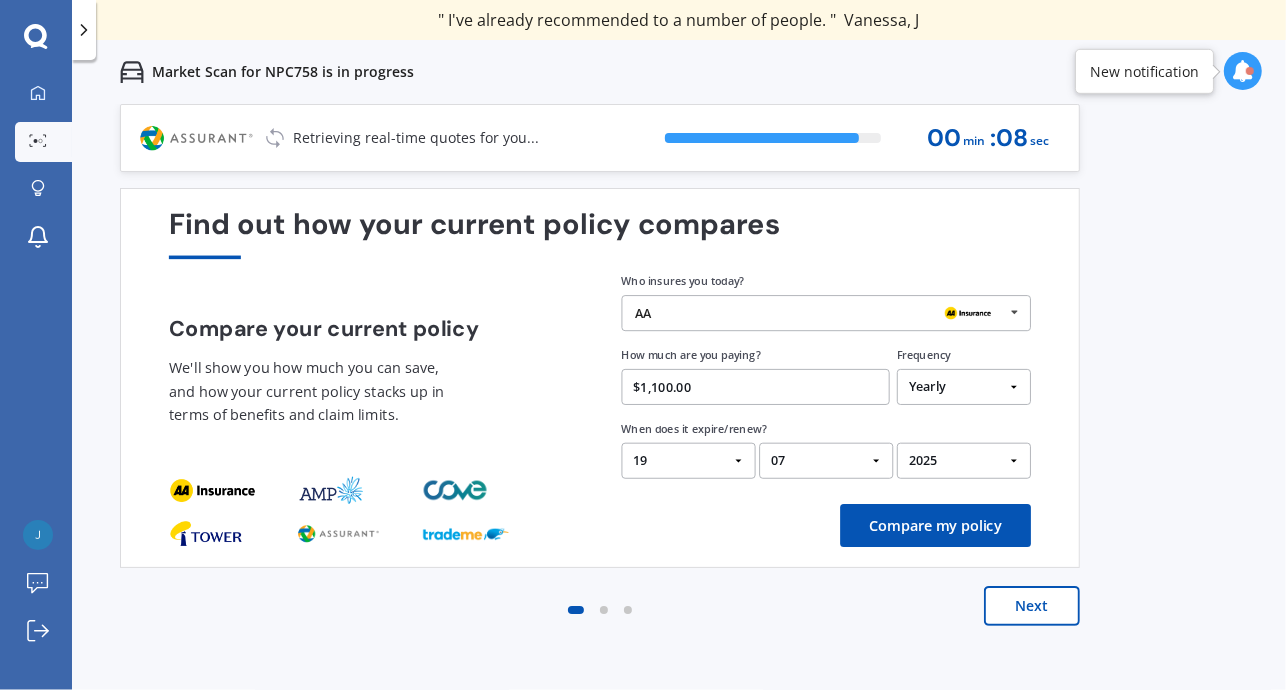 click on "Compare my policy" at bounding box center (935, 525) 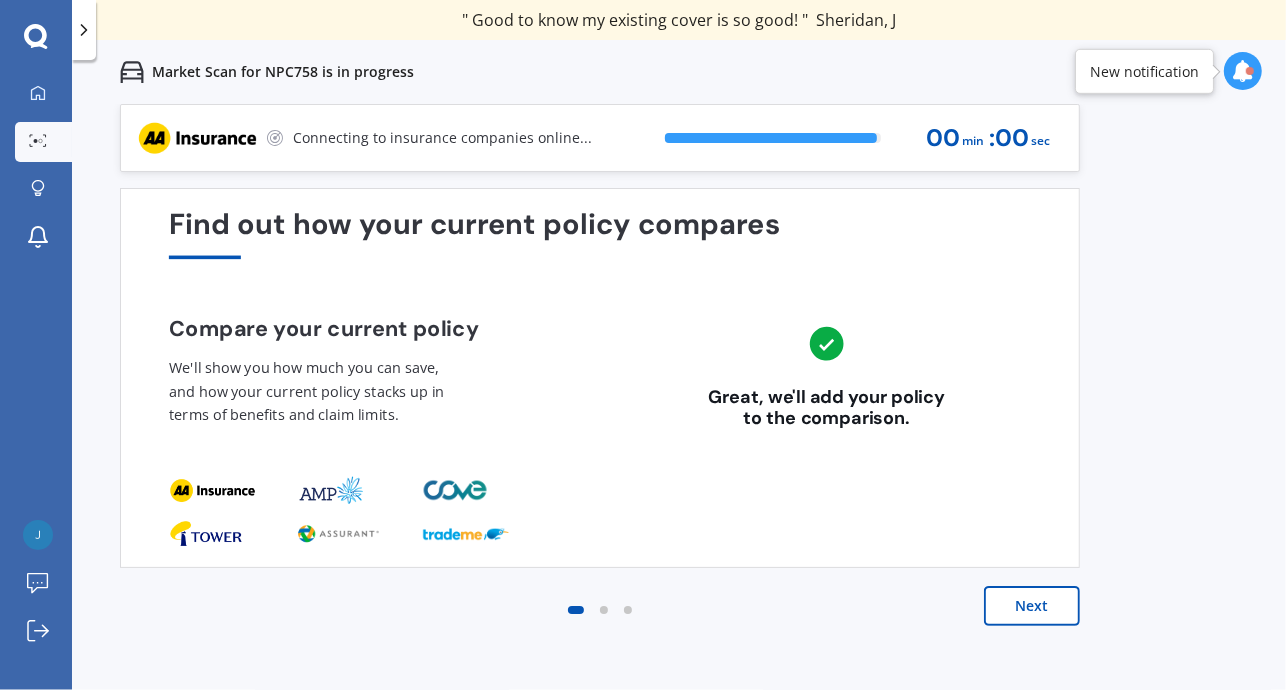 click on "Next" at bounding box center [1032, 606] 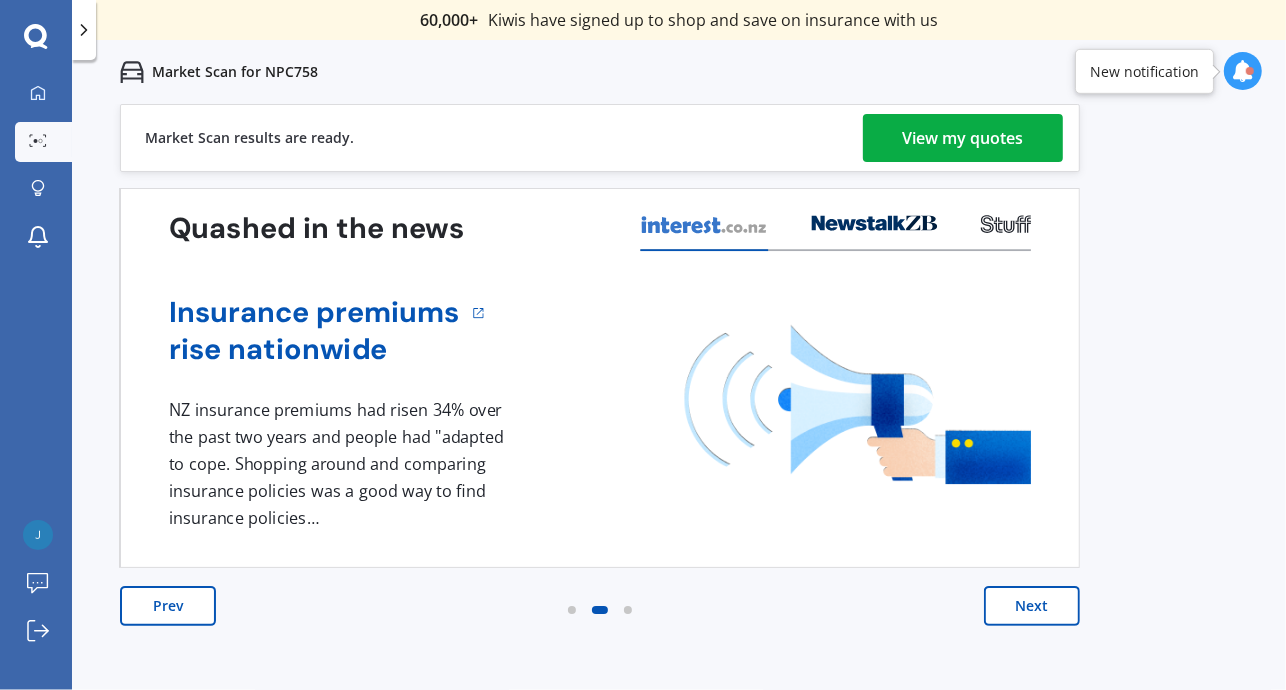click on "Next" at bounding box center (1032, 606) 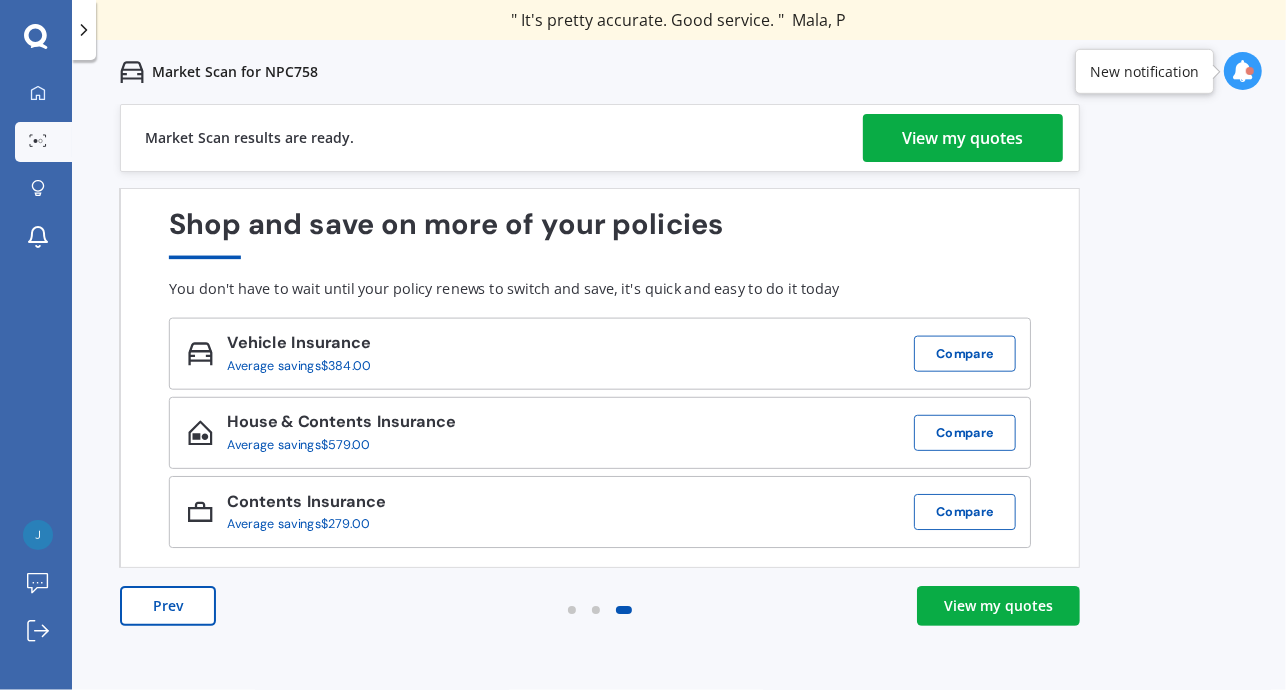 click on "View my quotes" at bounding box center (963, 138) 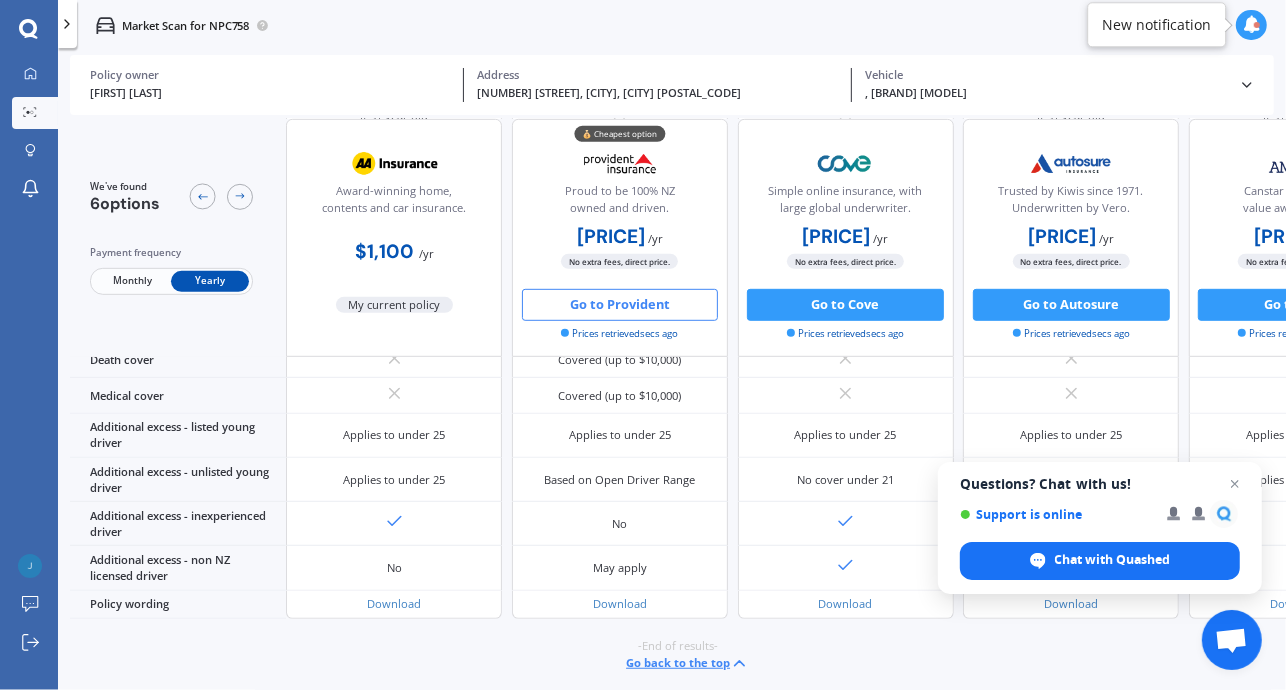 scroll, scrollTop: 0, scrollLeft: 0, axis: both 